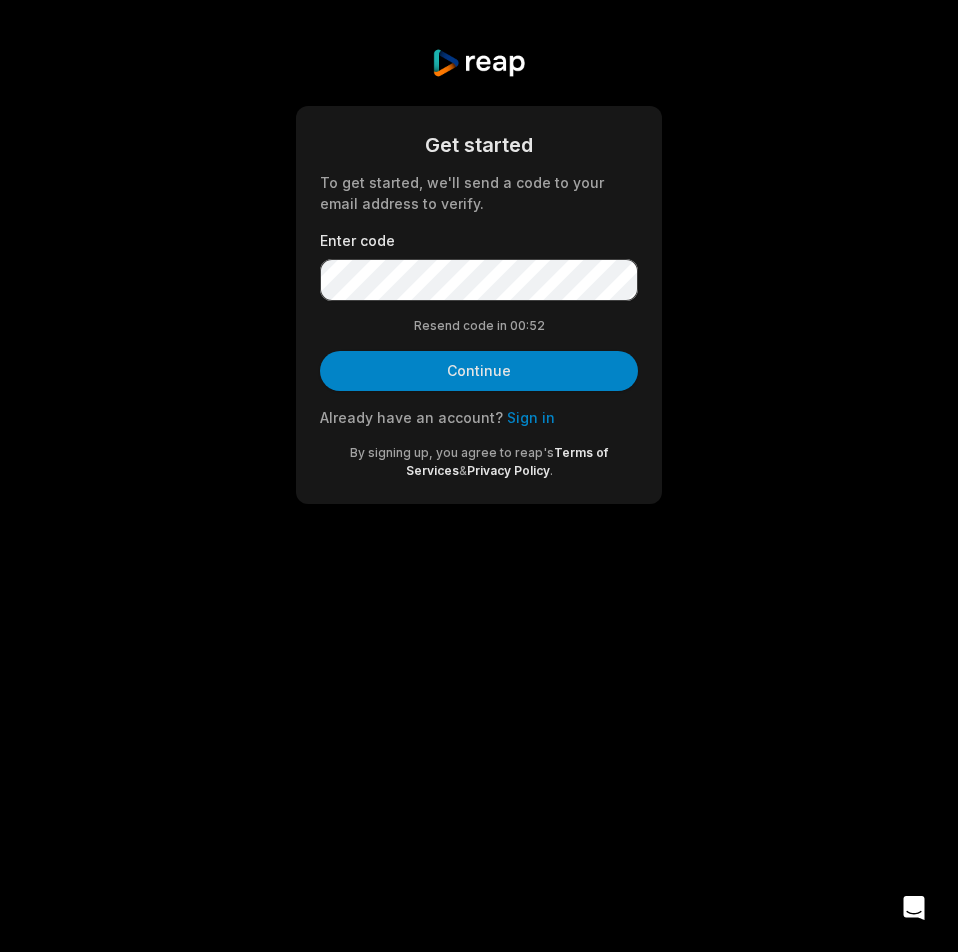 scroll, scrollTop: 0, scrollLeft: 0, axis: both 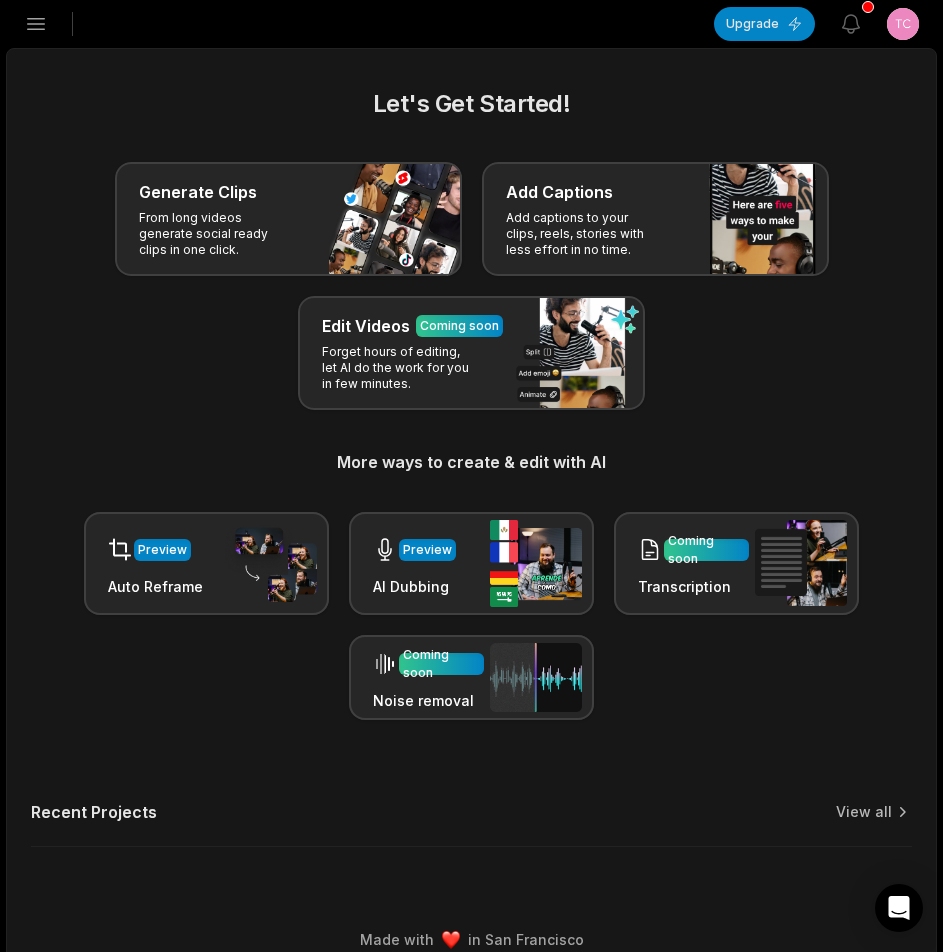 click 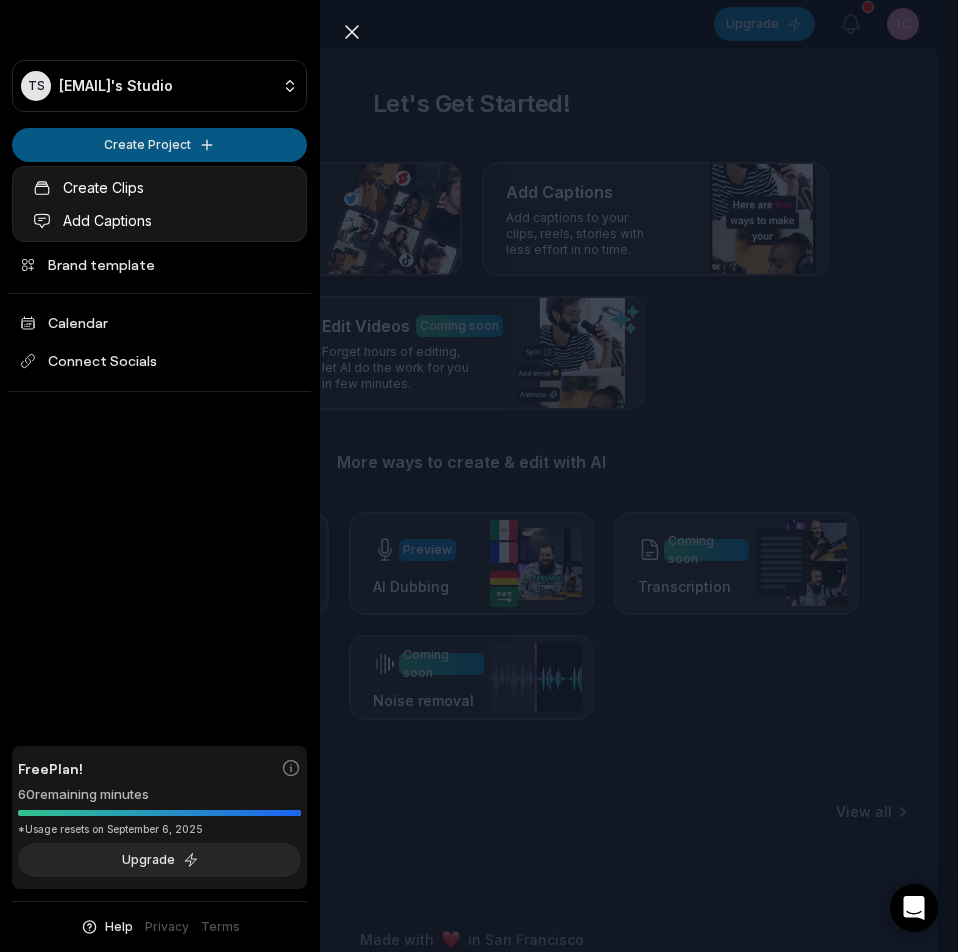 click on "TS [EMAIL]'s Studio Create Project Home Projects Brand template Calendar Connect Socials Free Plan! 60 remaining minutes *Usage resets on [DATE], [YEAR] Upgrade Help Privacy Terms Open sidebar Upgrade View notifications Open user menu Let's Get Started! Generate Clips From long videos generate social ready clips in one click. Add Captions Add captions to your clips, reels, stories with less effort in no time. Edit Videos Coming soon Forget hours of editing, let AI do the work for you in few minutes. More ways to create & edit with AI Preview Auto Reframe Preview AI Dubbing Coming soon Transcription Coming soon Noise removal Recent Projects View all Made with in [CITY] Close sidebar TS [EMAIL]'s Studio Create Project Home Projects Brand template Calendar Connect Socials Free Plan! 60 remaining minutes *Usage resets on [DATE], [YEAR] Upgrade Help Privacy Terms Create Clips Add Captions" at bounding box center (479, 476) 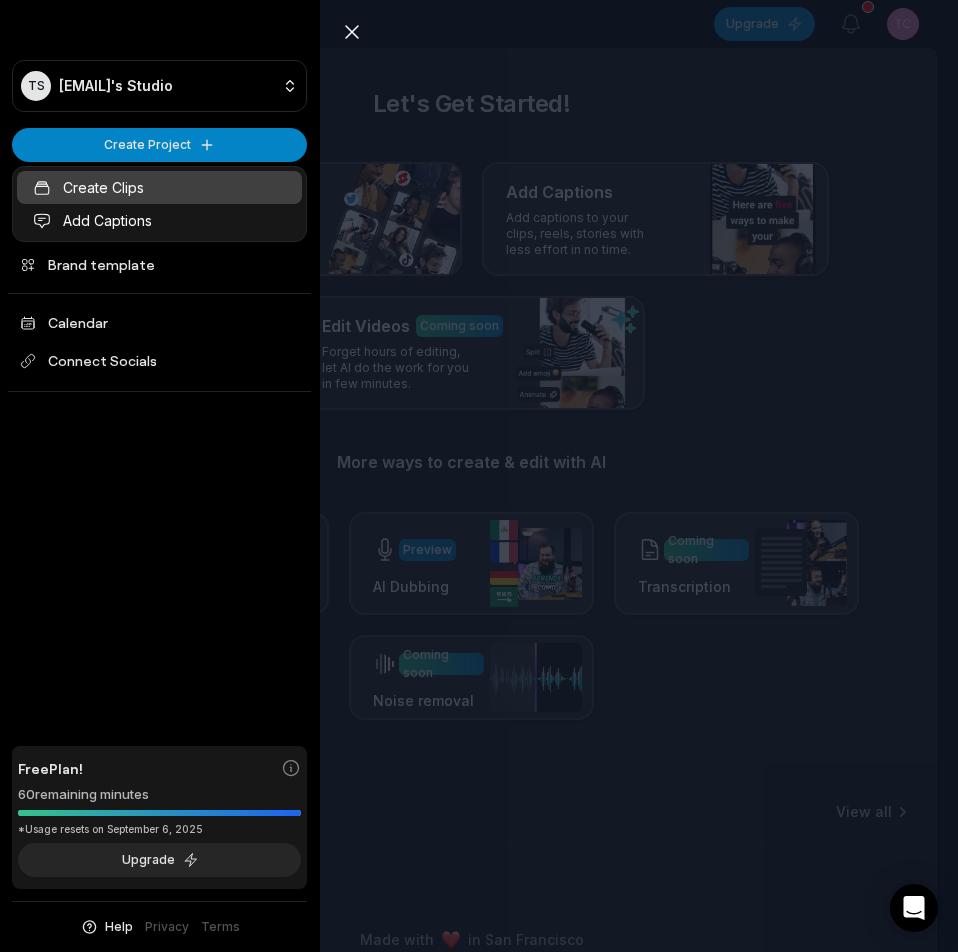 click on "Create Clips" at bounding box center [159, 187] 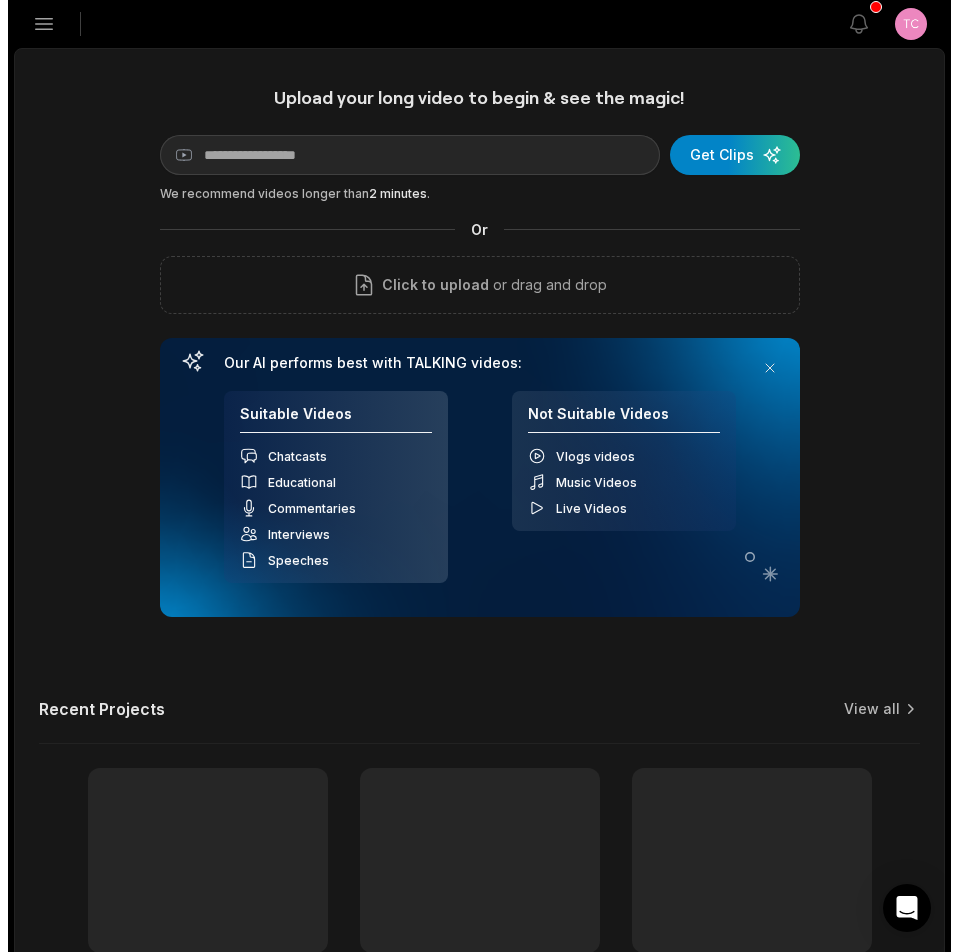scroll, scrollTop: 0, scrollLeft: 0, axis: both 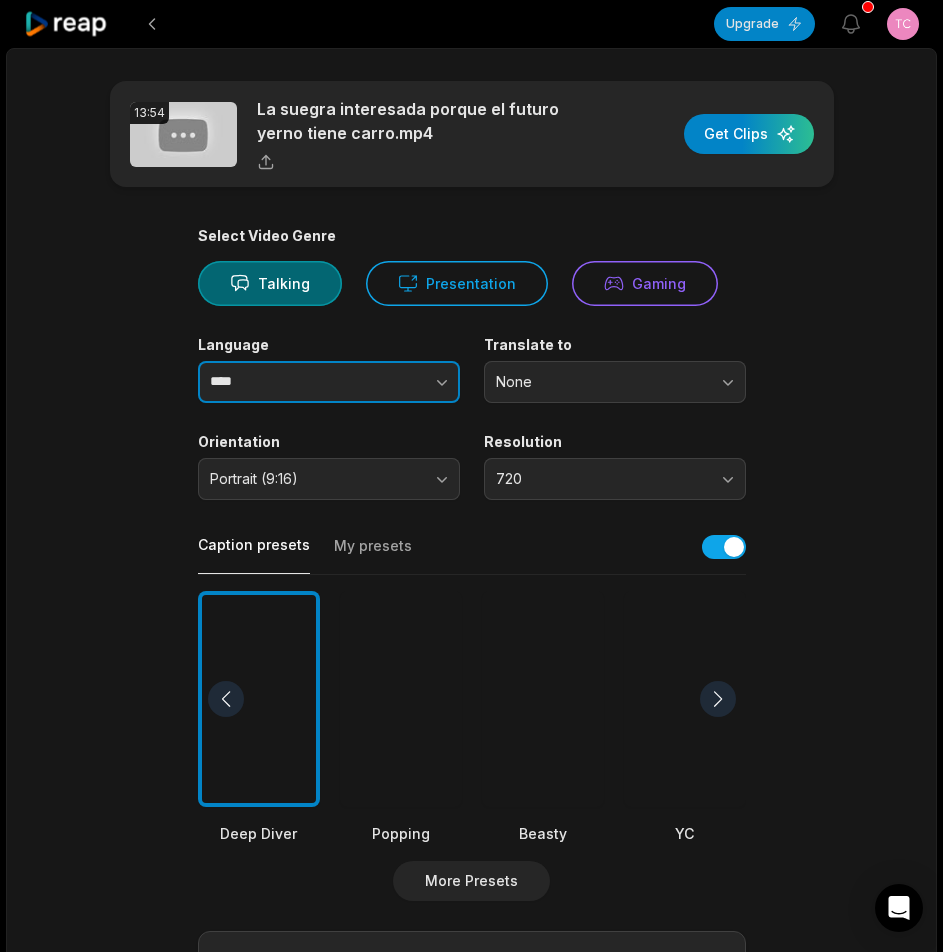 click at bounding box center (402, 382) 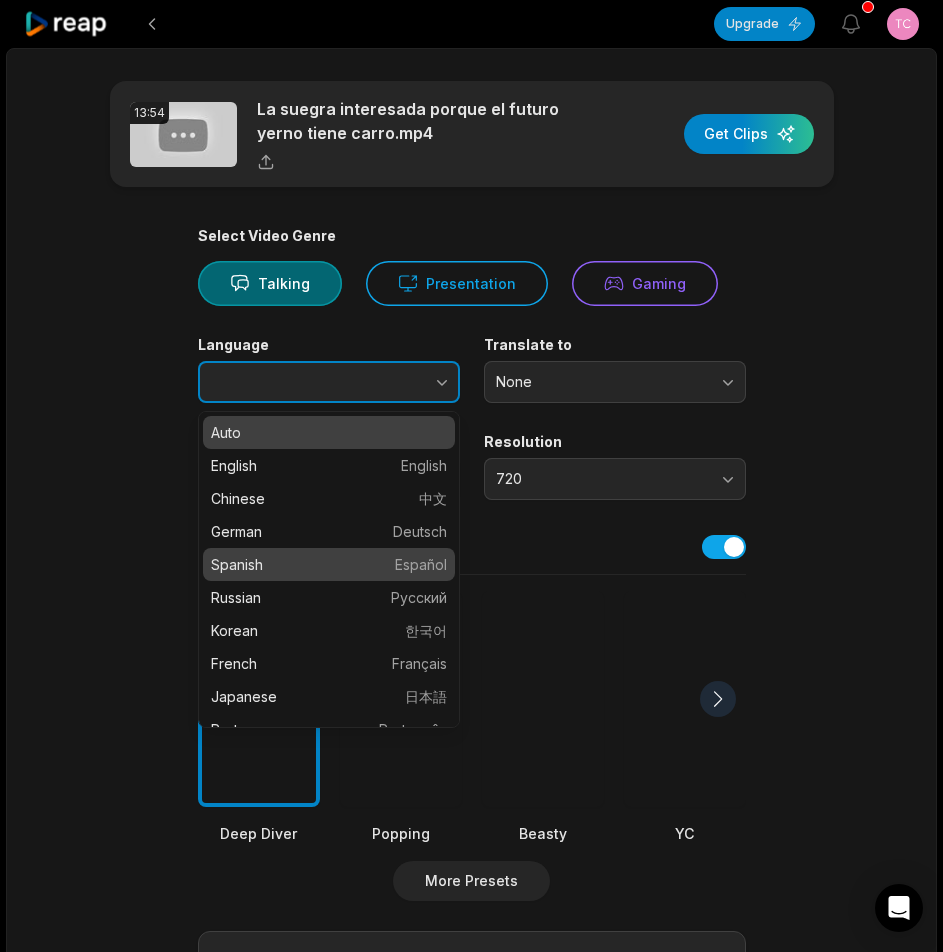 type on "*******" 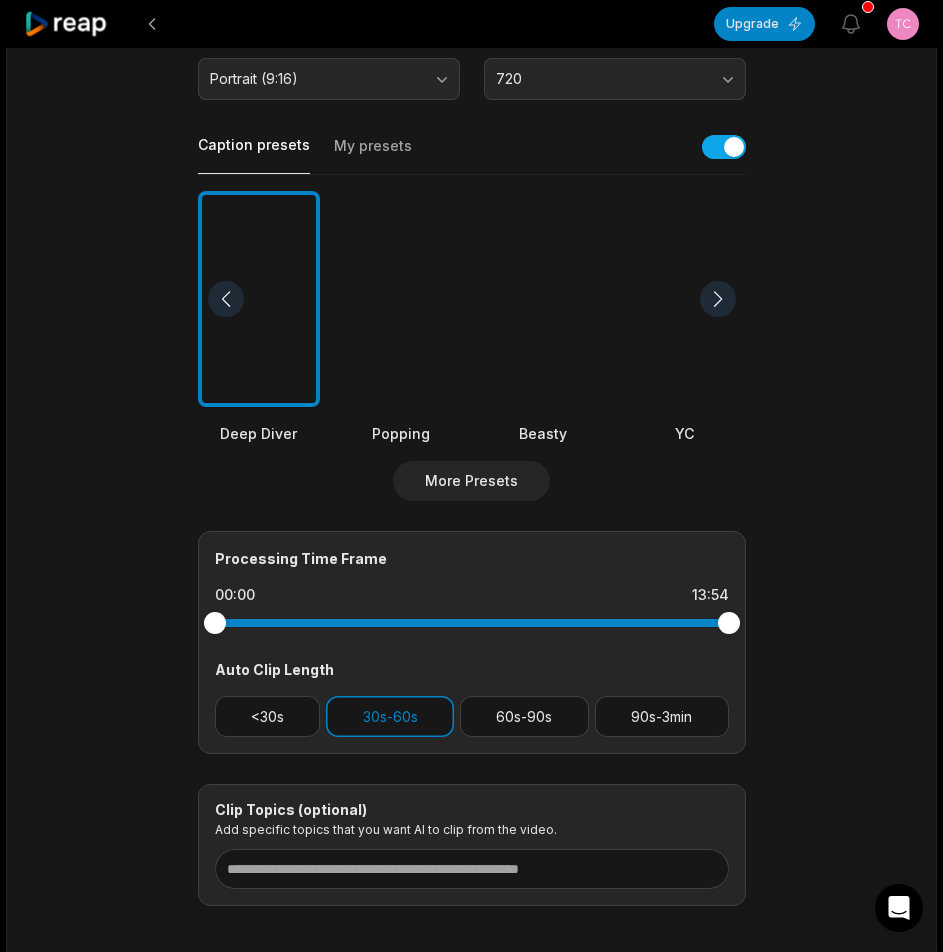 scroll, scrollTop: 200, scrollLeft: 0, axis: vertical 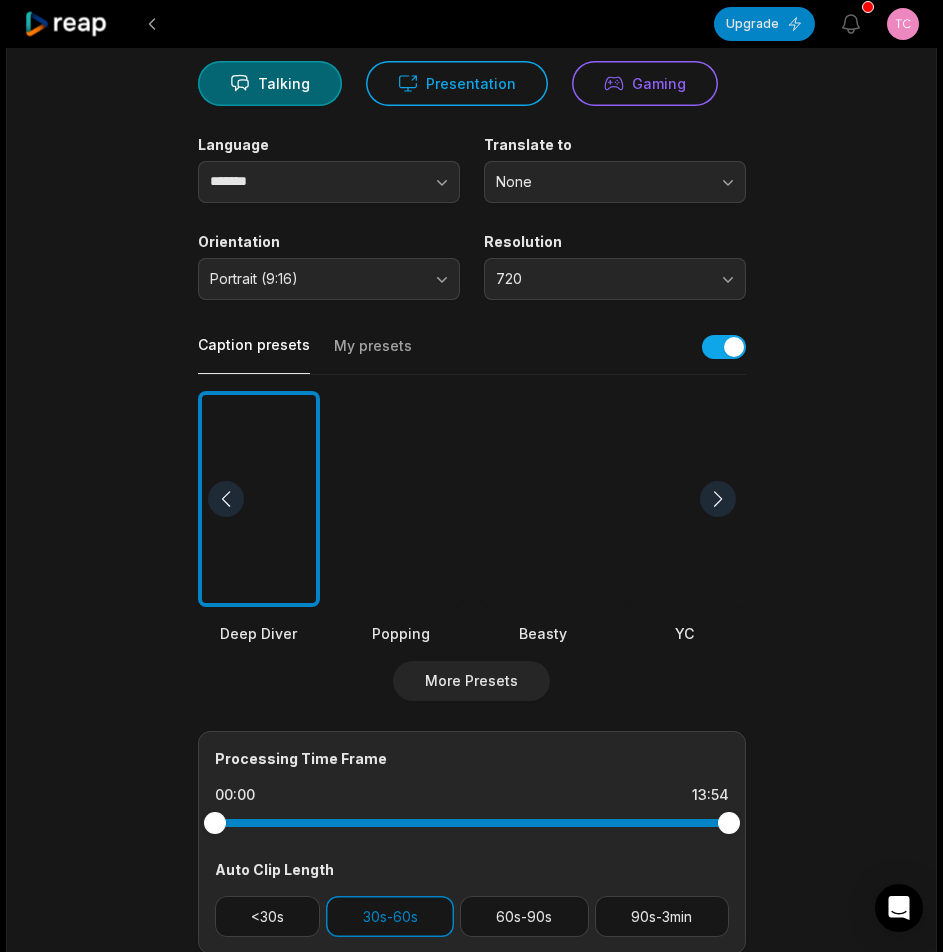 click at bounding box center [718, 499] 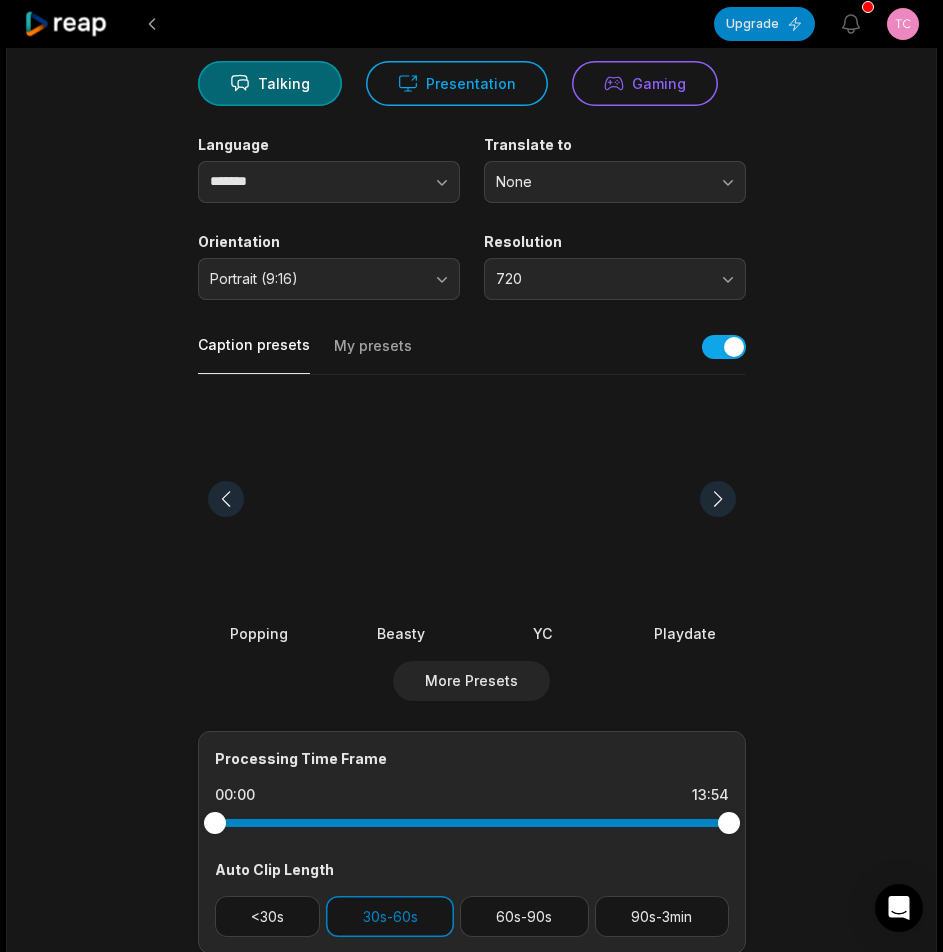 click at bounding box center [718, 499] 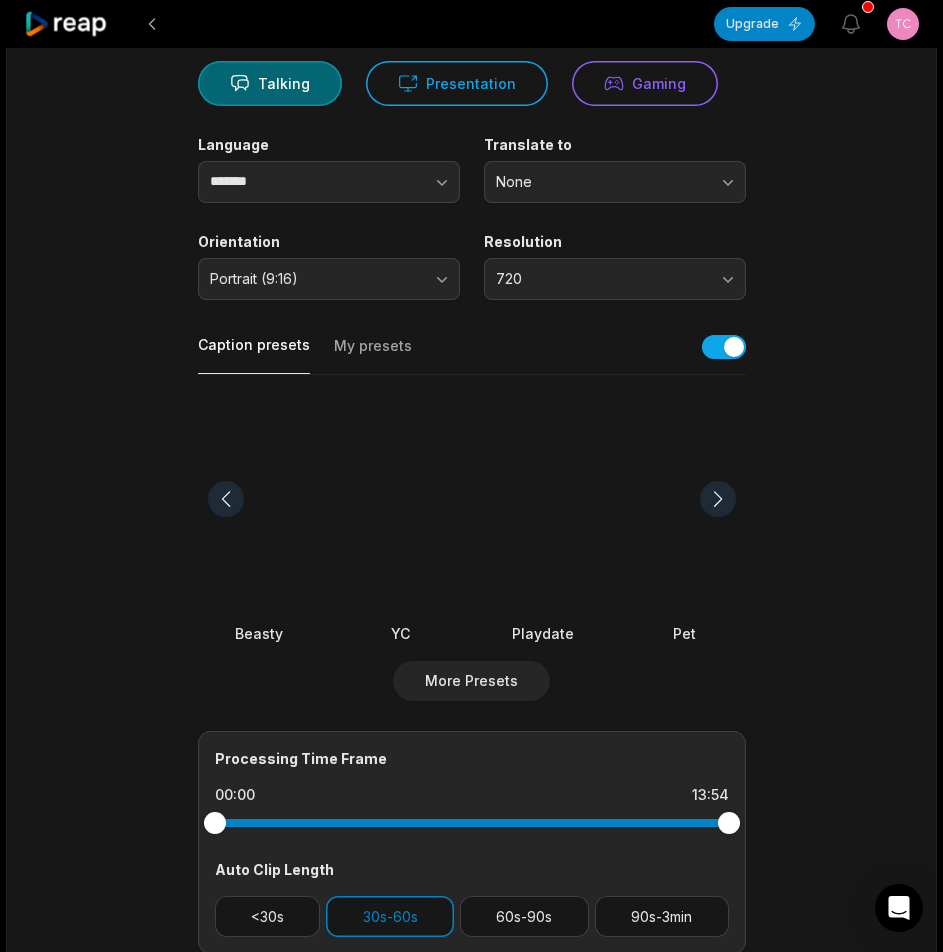 click at bounding box center (226, 499) 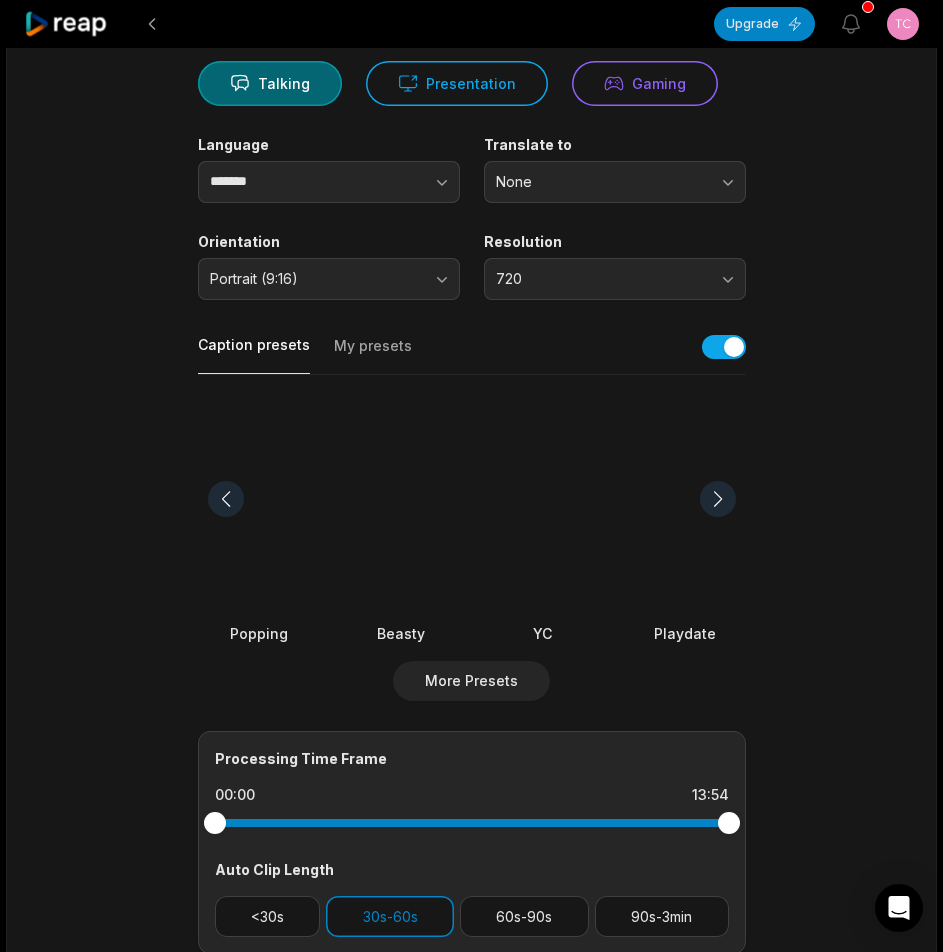 click at bounding box center (226, 499) 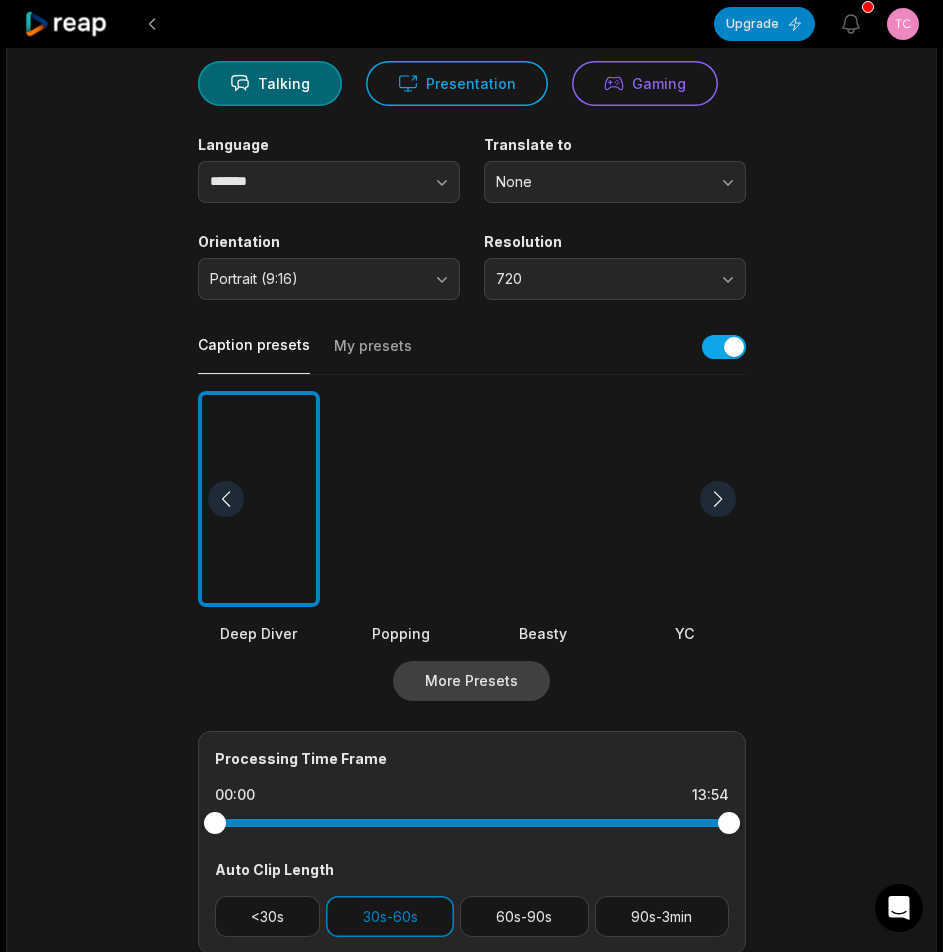 click on "More Presets" at bounding box center (471, 681) 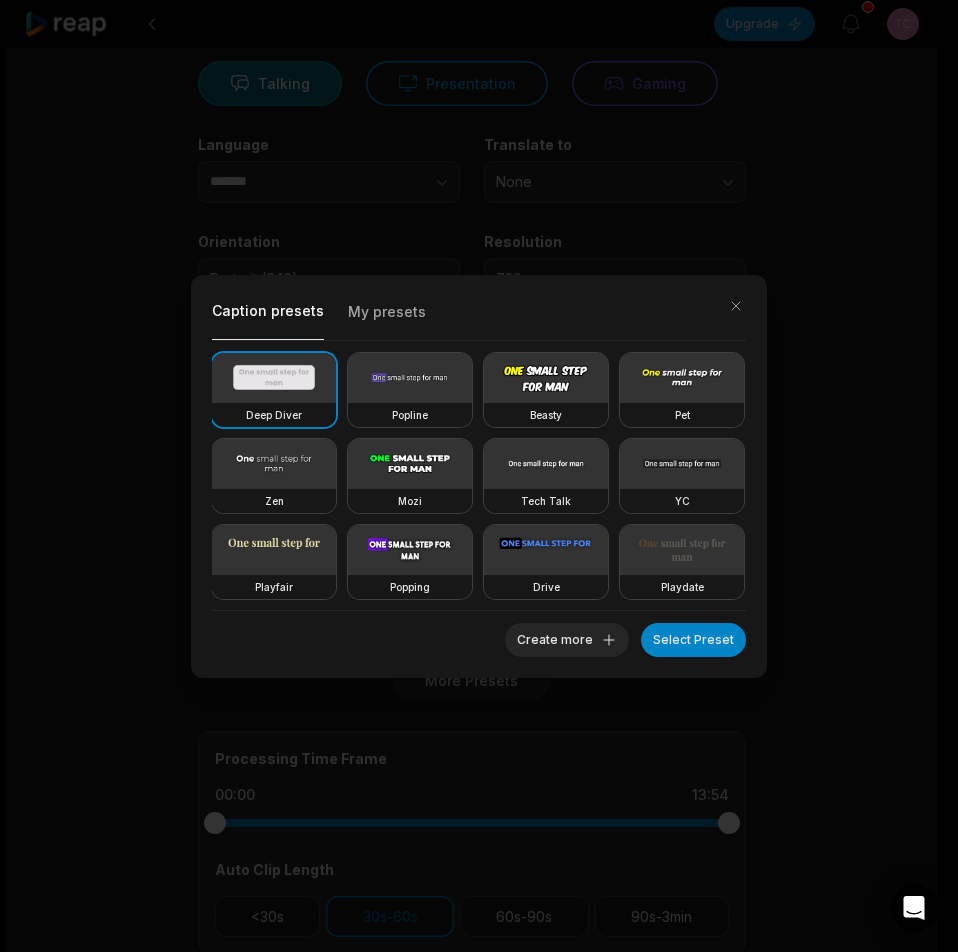 click at bounding box center [546, 378] 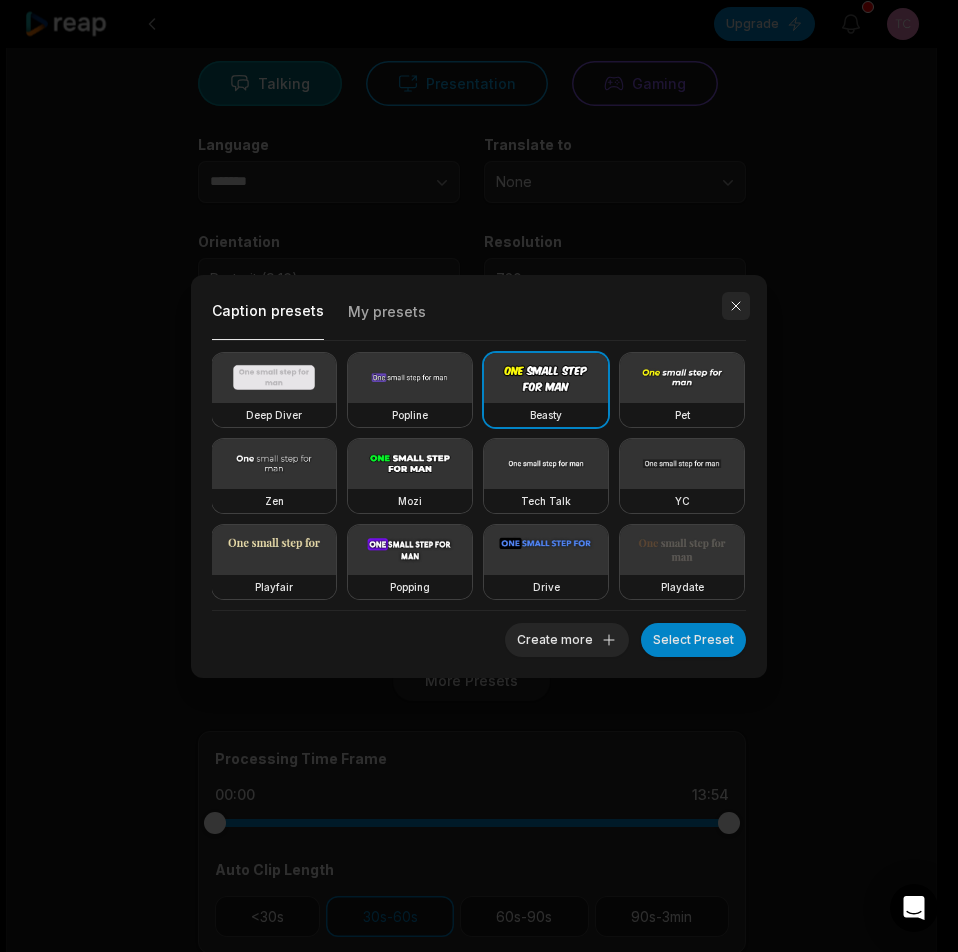 click at bounding box center [736, 306] 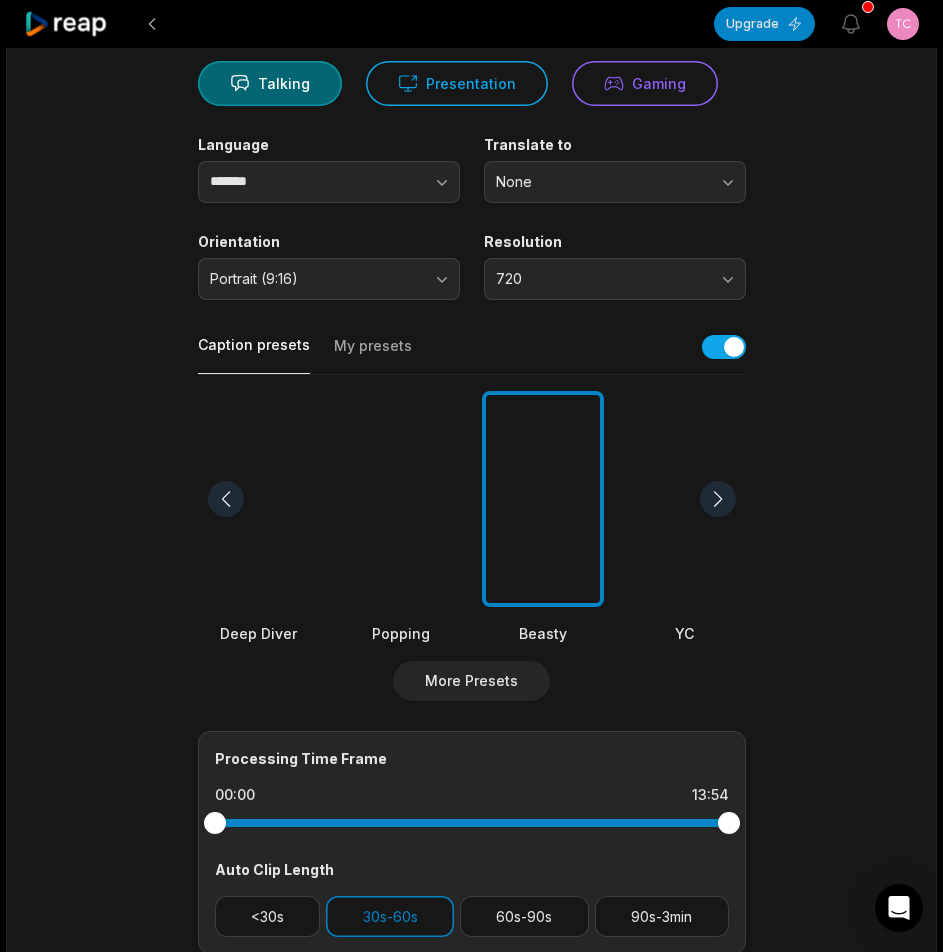 scroll, scrollTop: 498, scrollLeft: 0, axis: vertical 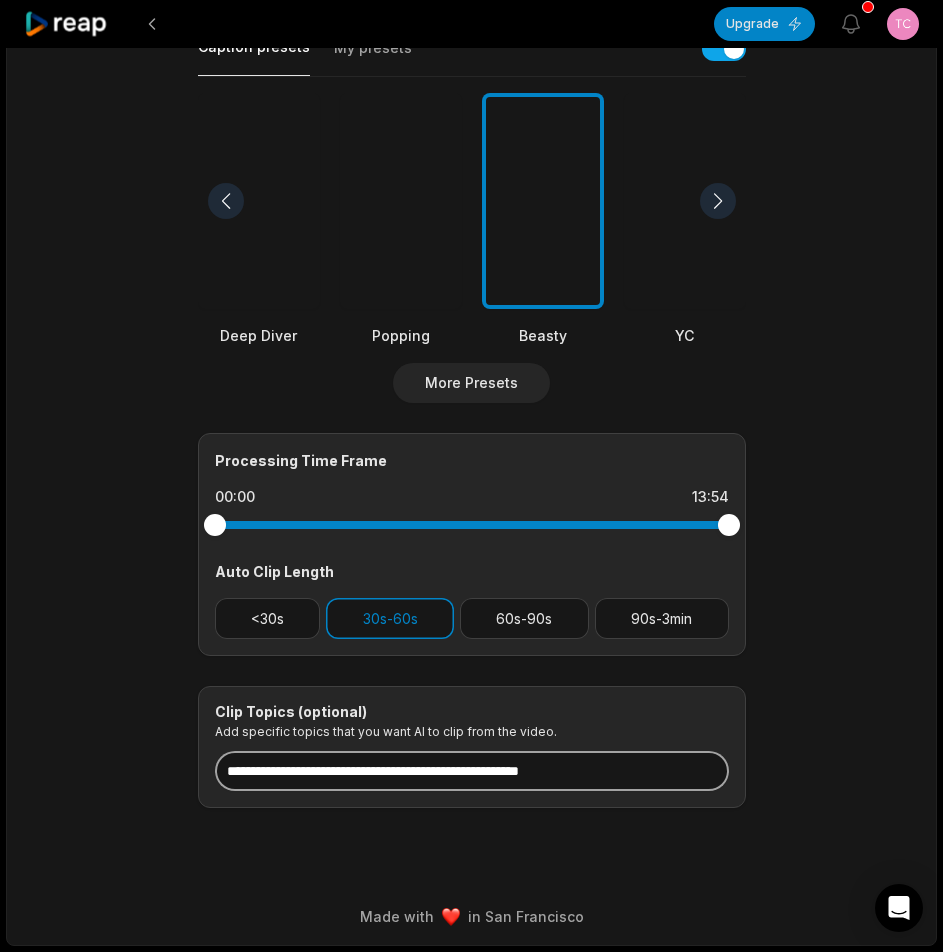 click at bounding box center (472, 771) 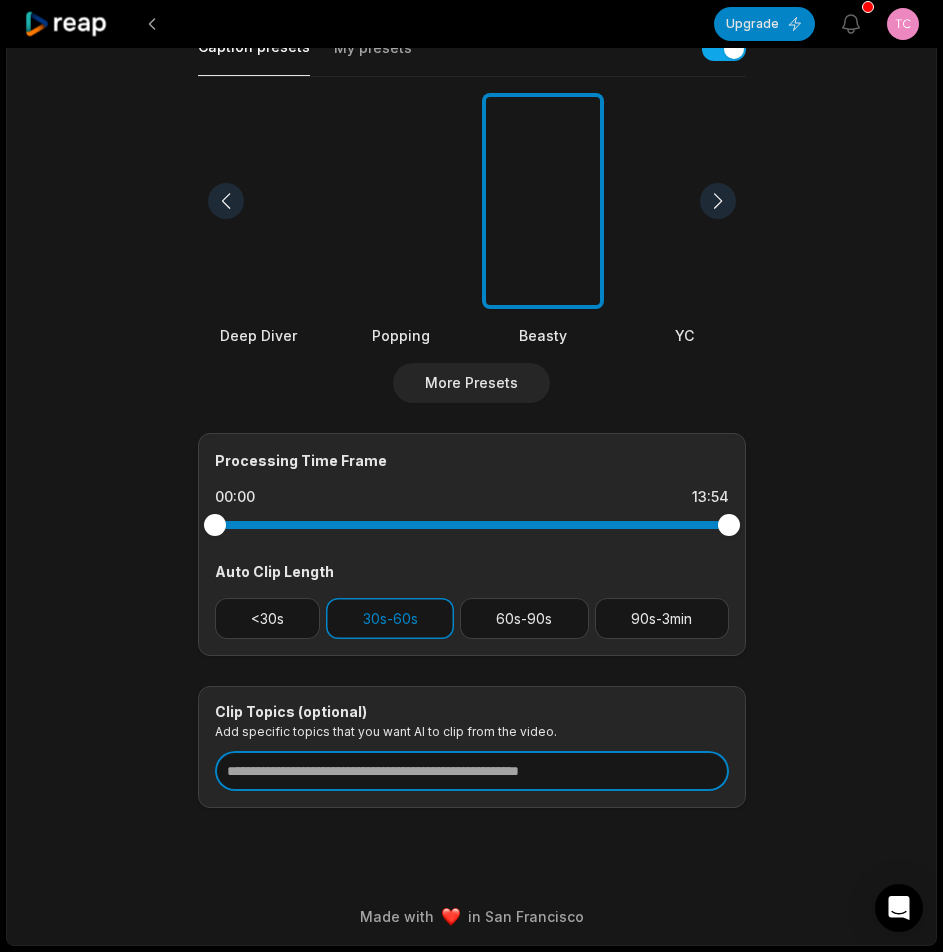 paste on "**********" 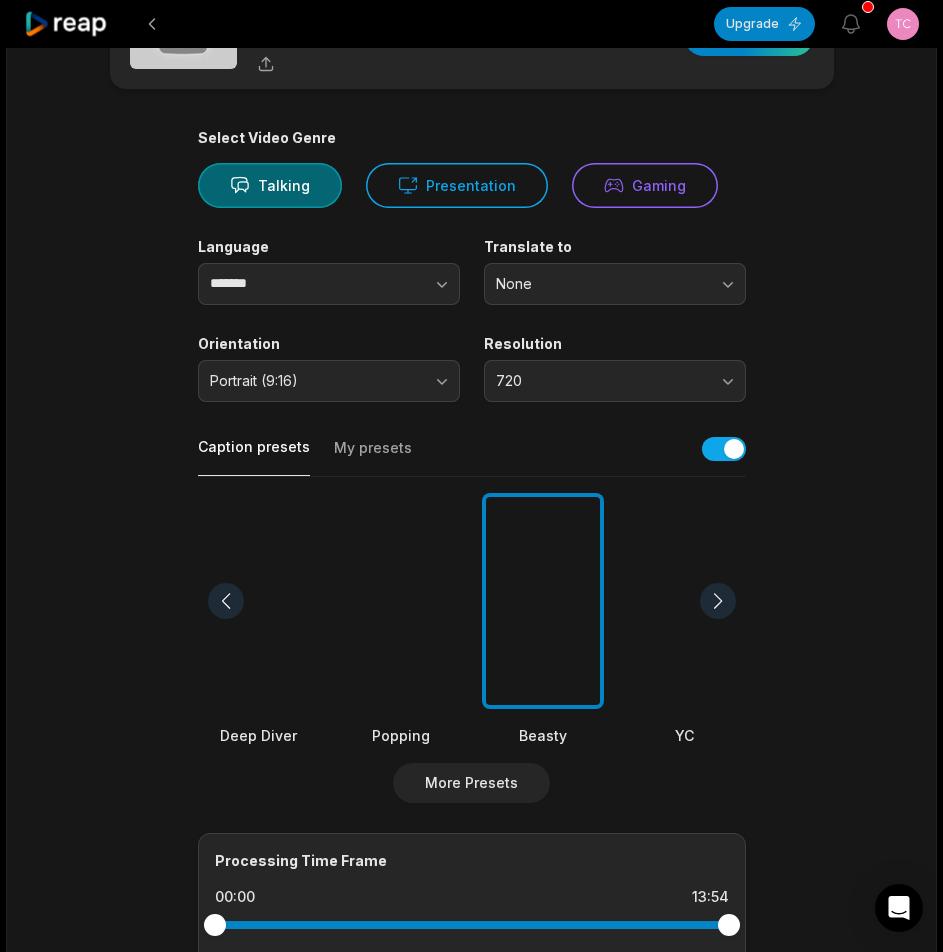 scroll, scrollTop: 0, scrollLeft: 0, axis: both 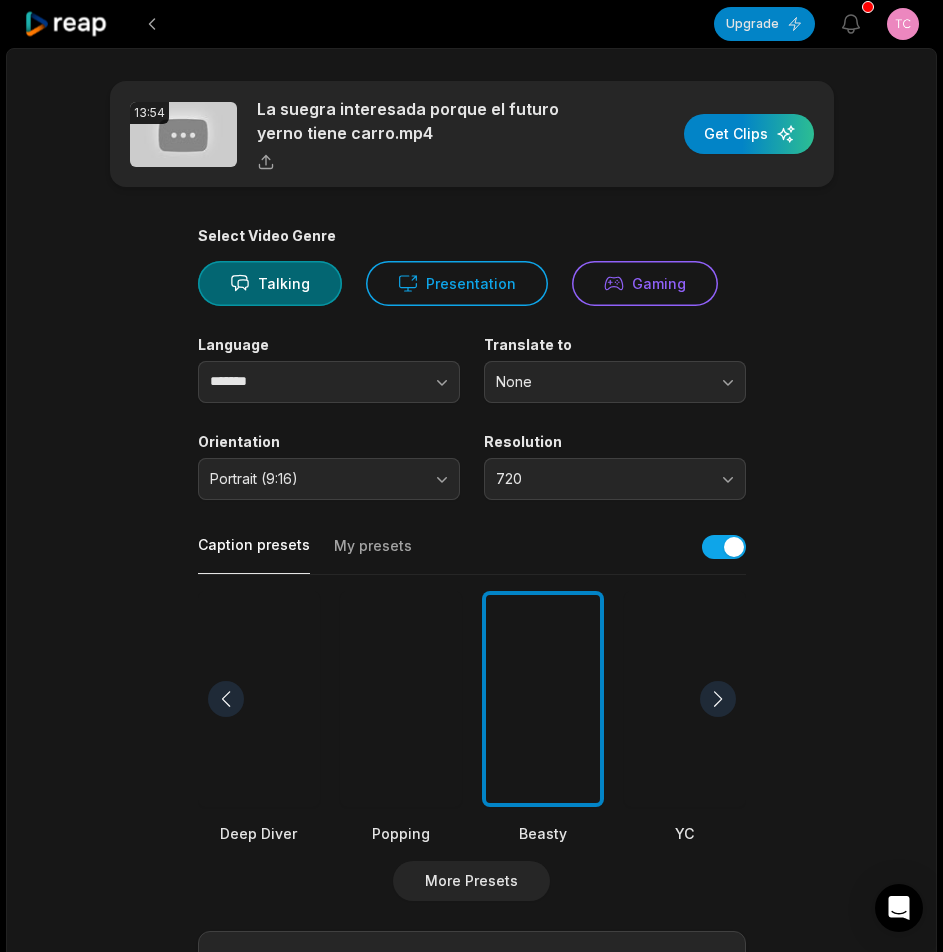 type on "**********" 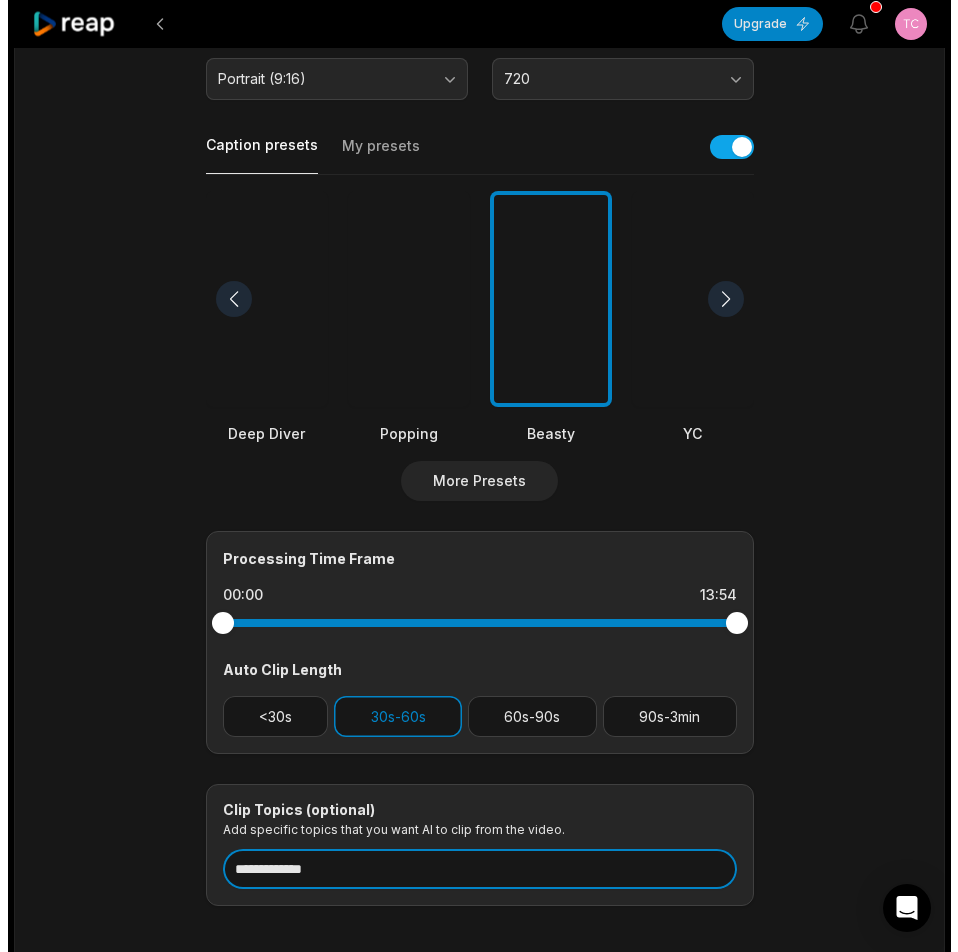 scroll, scrollTop: 0, scrollLeft: 0, axis: both 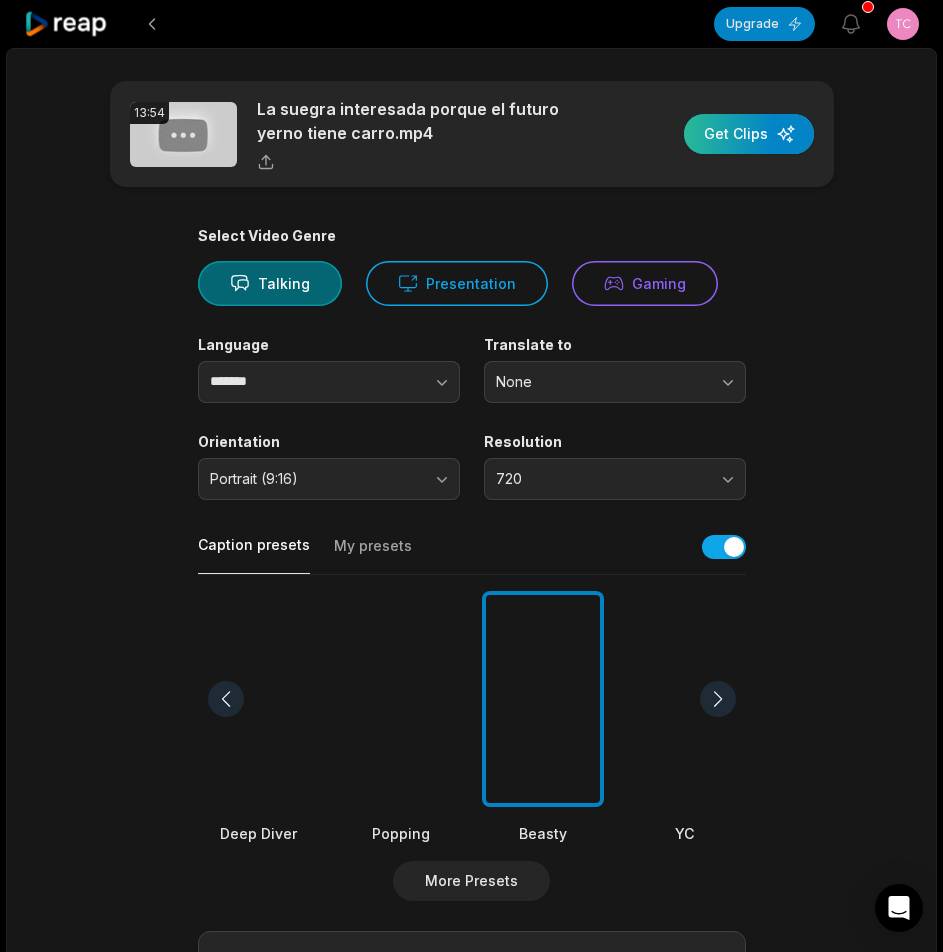 click at bounding box center (749, 134) 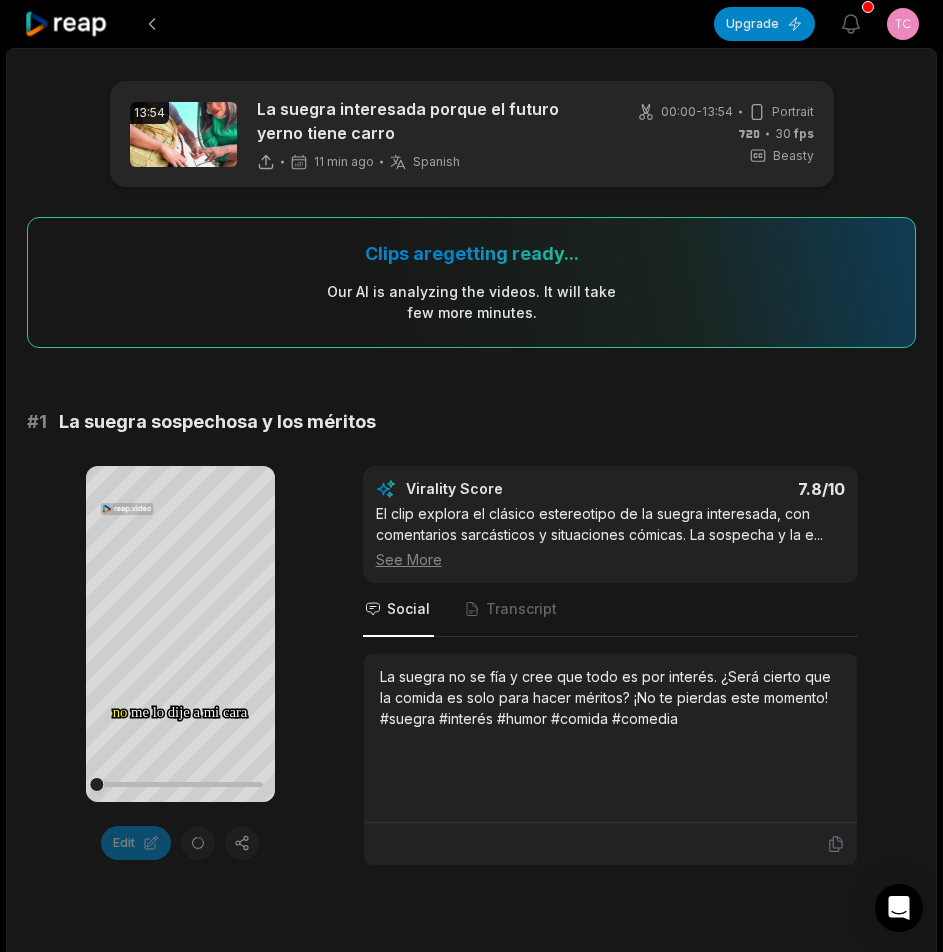 click 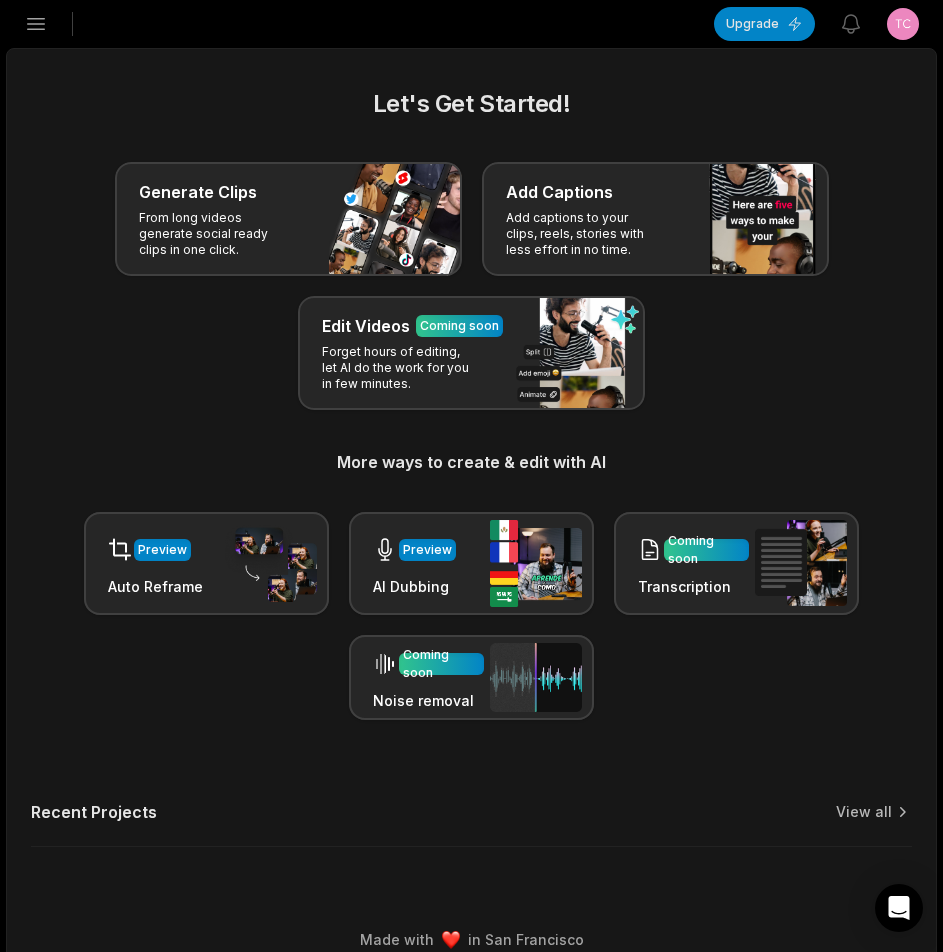 click on "Open sidebar" at bounding box center (36, 24) 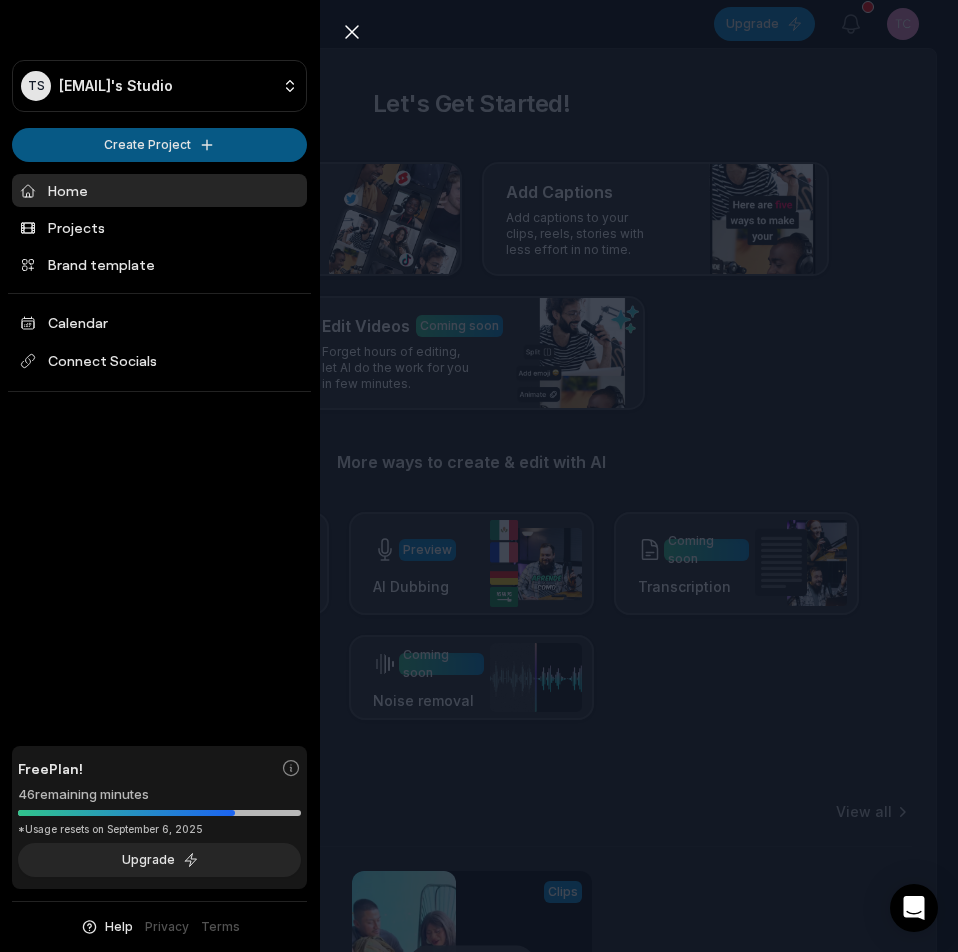 click on "TS Tcojdd@telegmail.com's Studio Create Project Home Projects Brand template Calendar Connect Socials Free  Plan! 46  remaining minutes *Usage resets on September 6, 2025 Upgrade Help Privacy Terms Open sidebar Upgrade View notifications Open user menu   Let's Get Started! Generate Clips From long videos generate social ready clips in one click. Add Captions Add captions to your clips, reels, stories with less effort in no time. Edit Videos Coming soon Forget hours of editing, let AI do the work for you in few minutes. More ways to create & edit with AI Preview Auto Reframe Preview AI Dubbing Coming soon Transcription Coming soon Noise removal Recent Projects View all Processing Clips 13:54 La suegra interesada porque el futuro yerno tiene carro Open options 11 minutes ago Made with   in San Francisco
Close sidebar TS Tcojdd@telegmail.com's Studio Create Project Home Projects Brand template Calendar Connect Socials Free  Plan! 46  remaining minutes *Usage resets on September 6, 2025 Upgrade Help Terms" at bounding box center [479, 476] 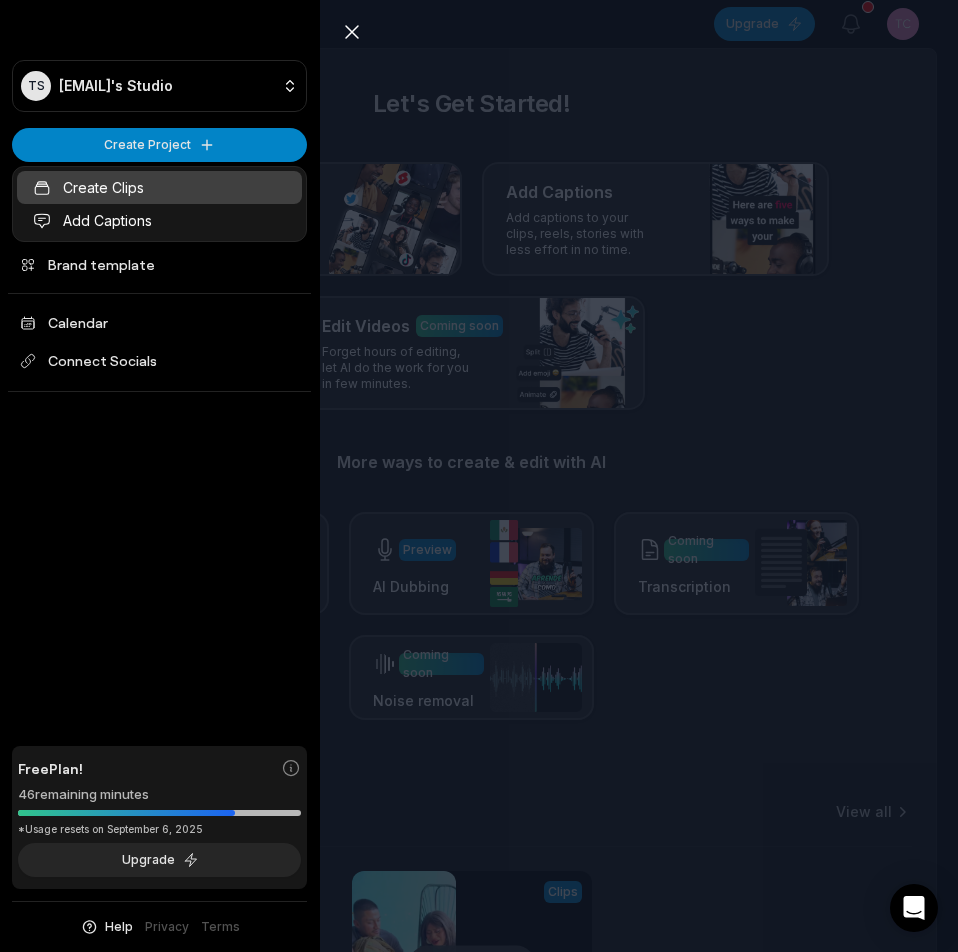 click on "Create Clips" at bounding box center (159, 187) 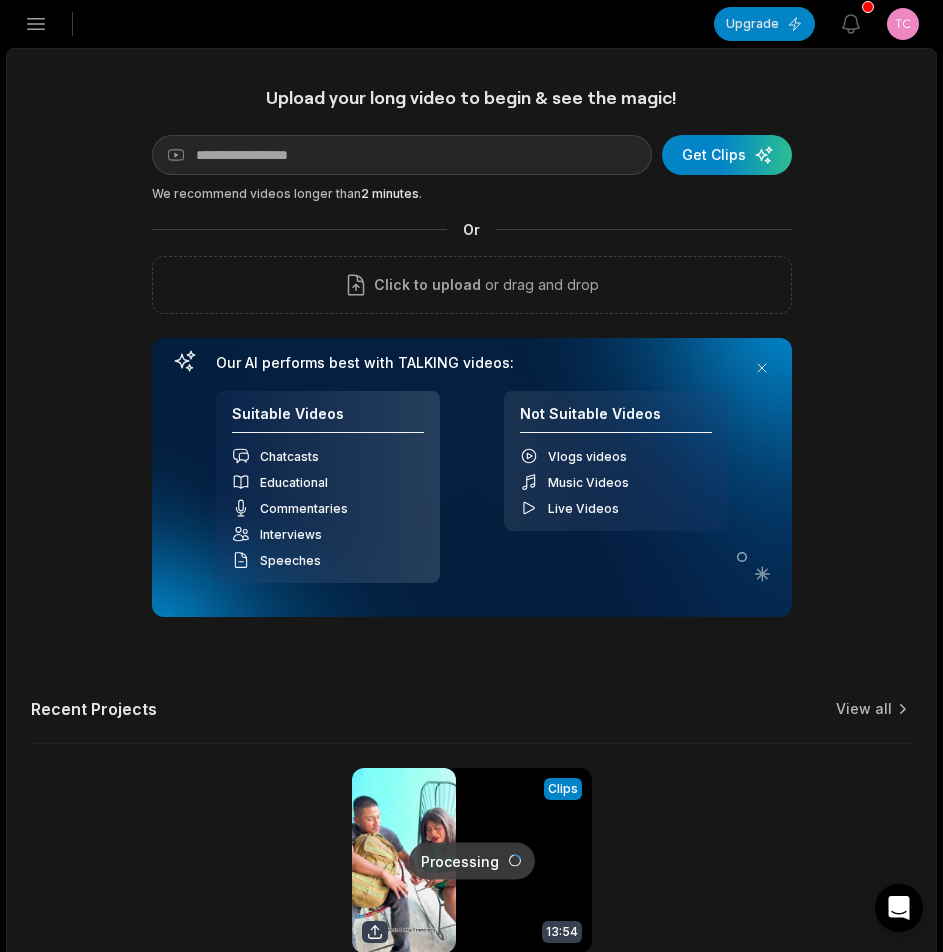 scroll, scrollTop: 0, scrollLeft: 0, axis: both 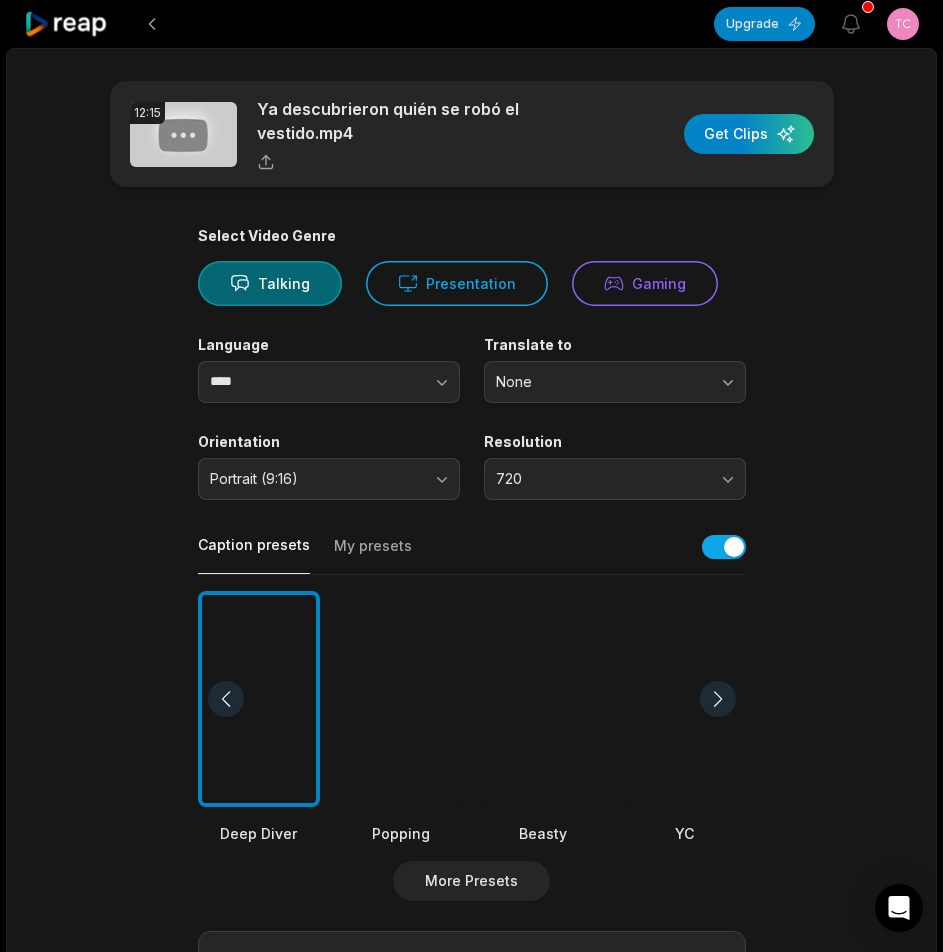 click on "12:15 Ya descubrieron quién se robó el vestido.mp4 Get Clips Select Video Genre Talking Presentation Gaming Language **** Translate to None Orientation Portrait (9:16) Resolution 720 Caption presets My presets Deep Diver Popping Beasty YC Playdate Pet Zen More Presets Processing Time Frame 00:00 12:15 Auto Clip Length <30s 30s-60s 60s-90s 90s-3min Clip Topics (optional) Add specific topics that you want AI to clip from the video." at bounding box center [471, 693] 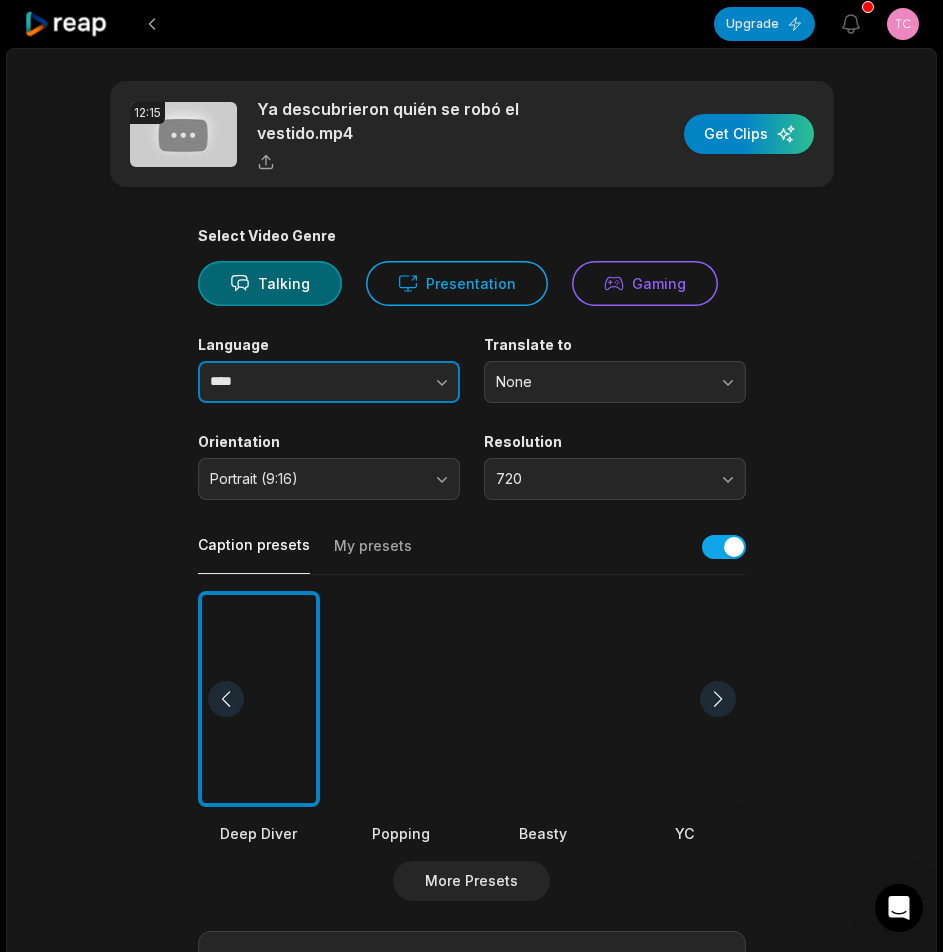 click at bounding box center [402, 382] 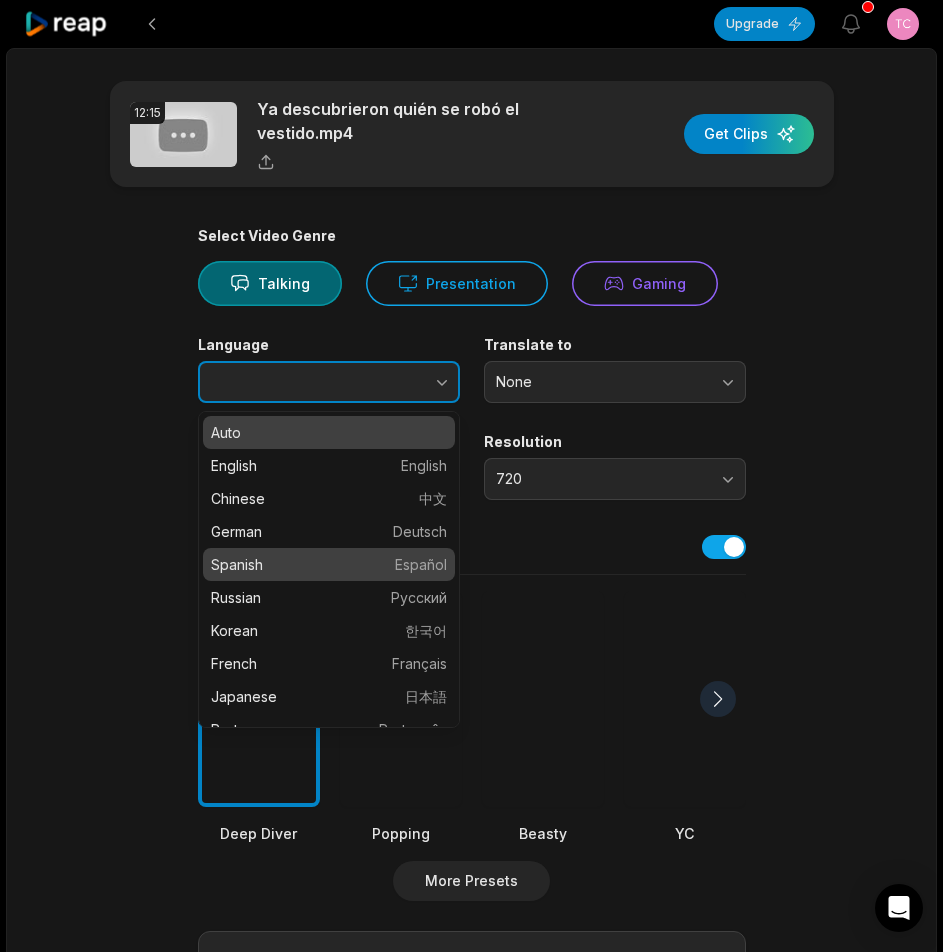 type on "*******" 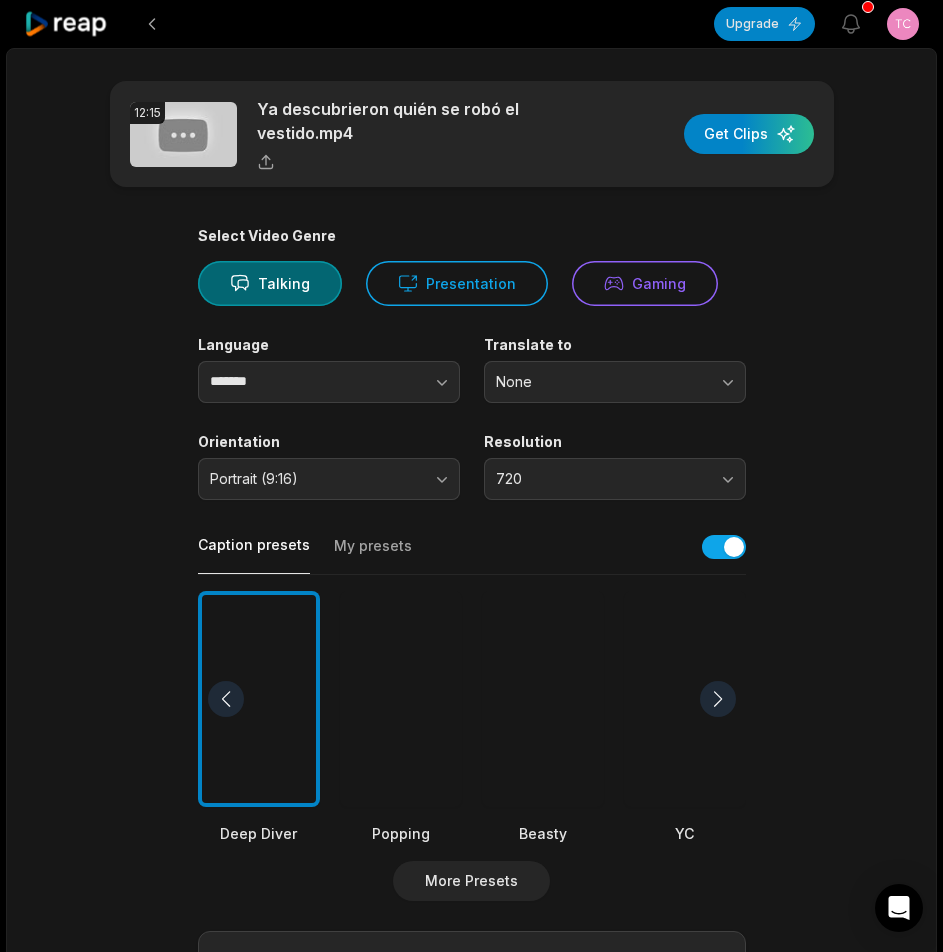 click at bounding box center (543, 699) 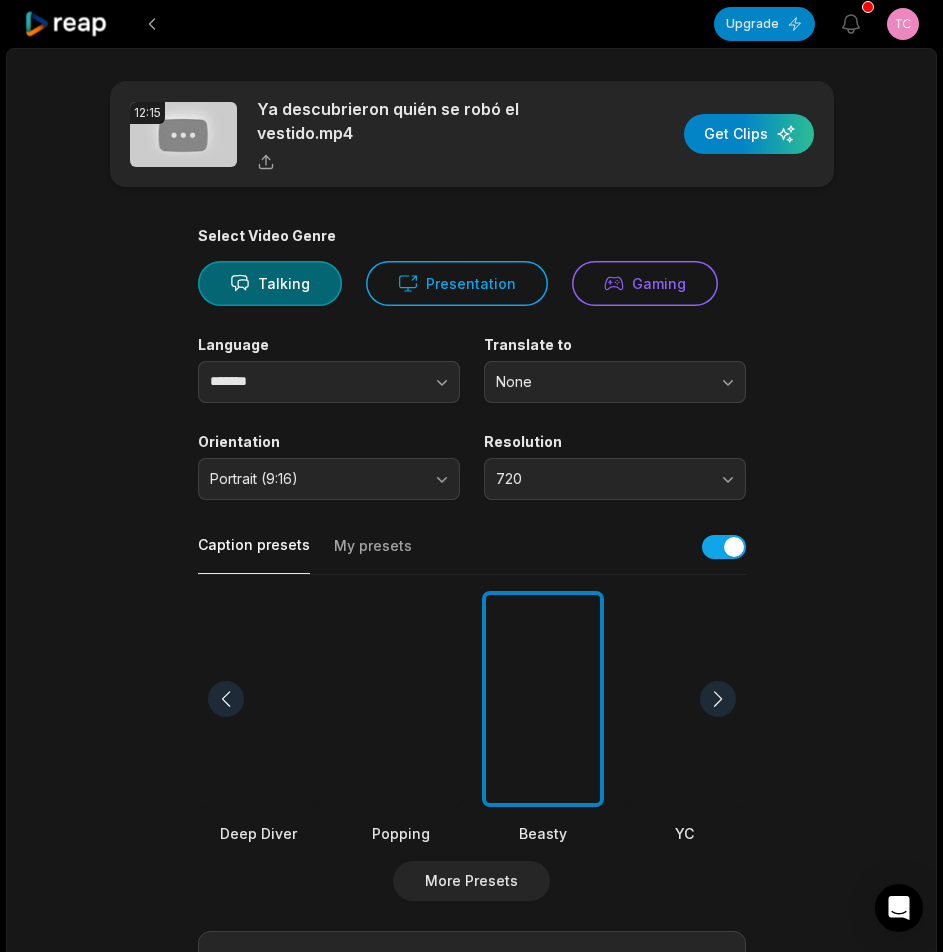 scroll, scrollTop: 400, scrollLeft: 0, axis: vertical 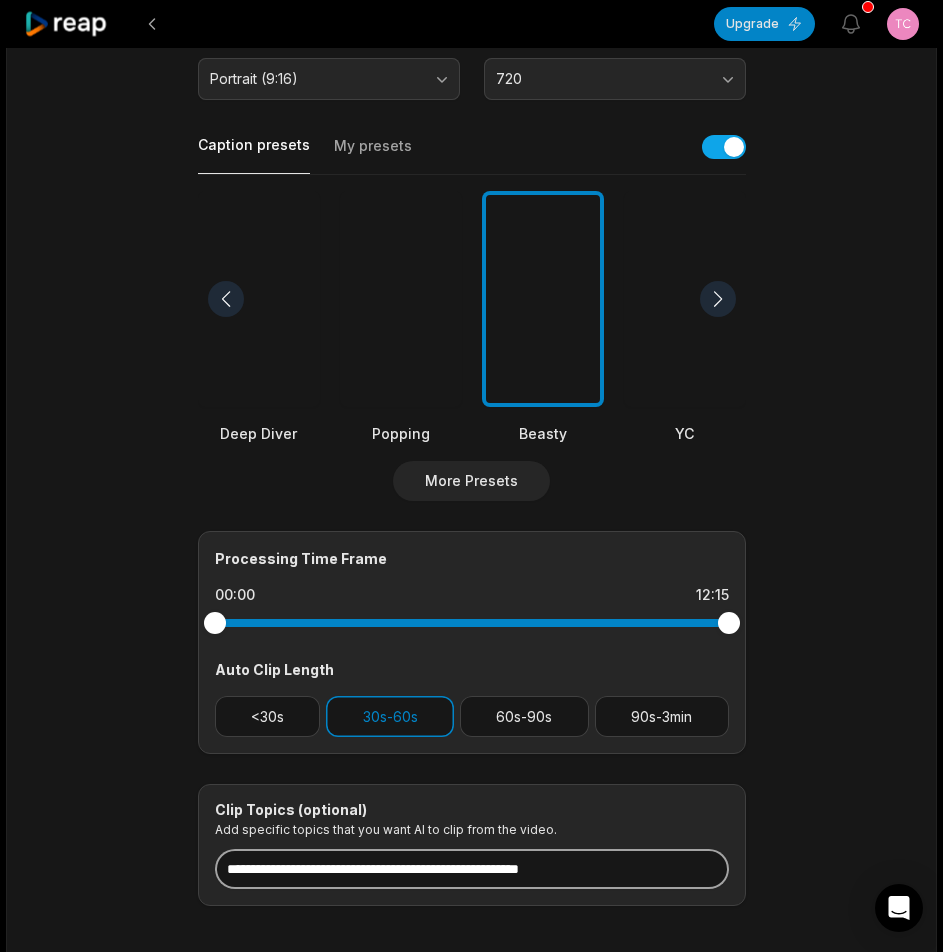 click at bounding box center (472, 869) 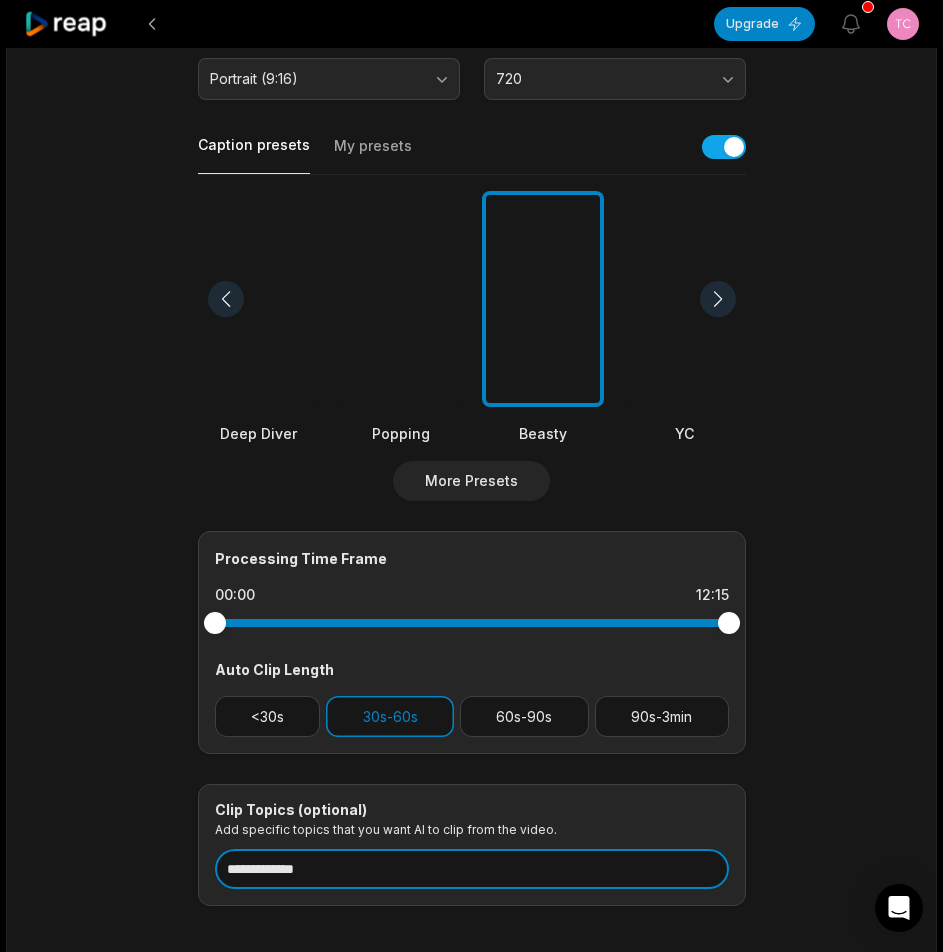 scroll, scrollTop: 0, scrollLeft: 0, axis: both 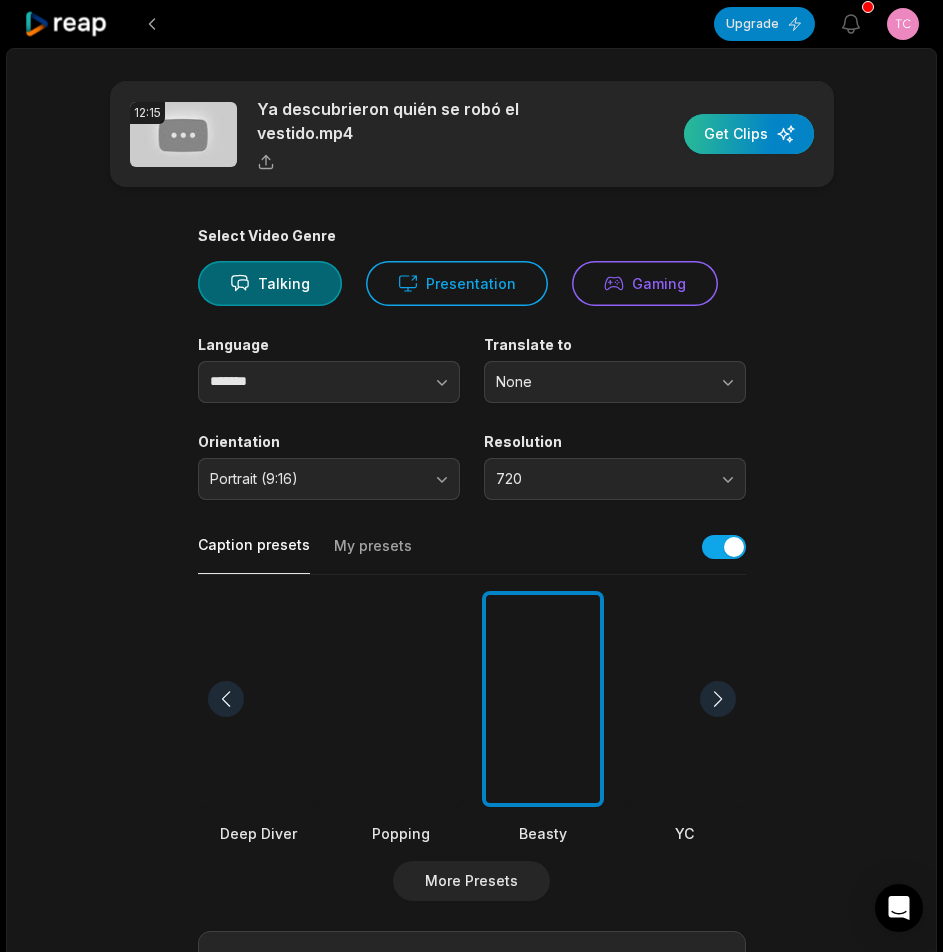 type on "**********" 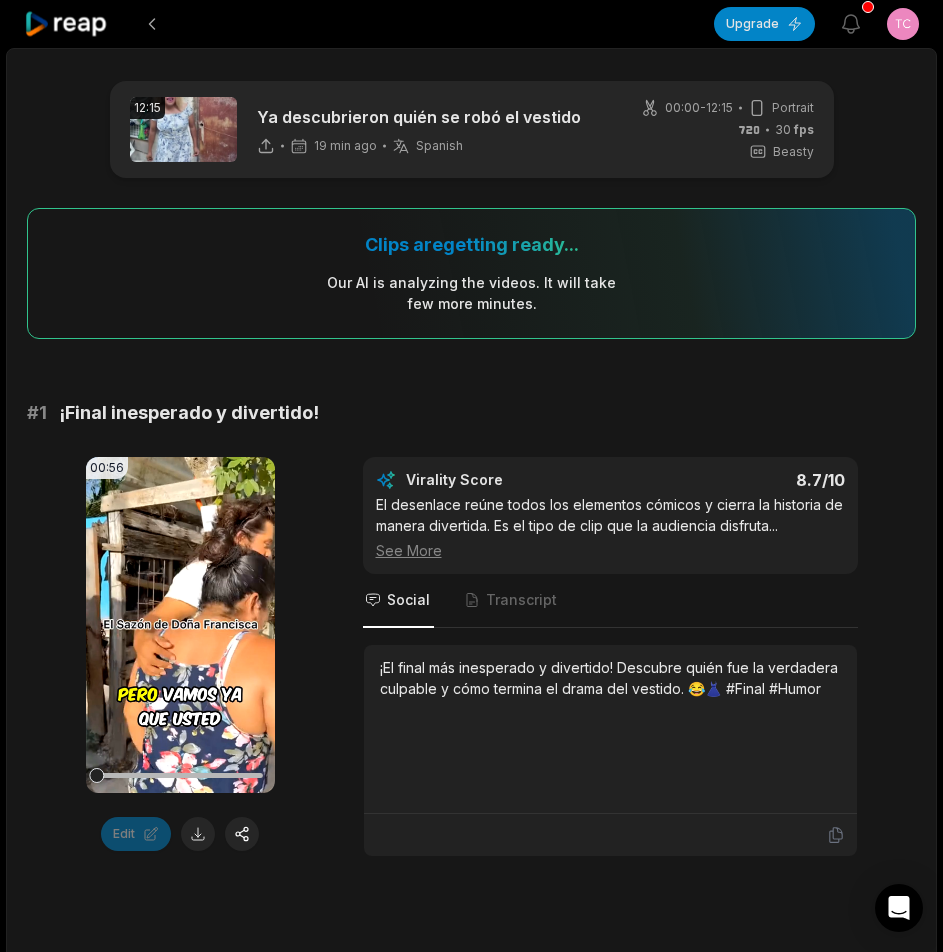 scroll, scrollTop: 0, scrollLeft: 0, axis: both 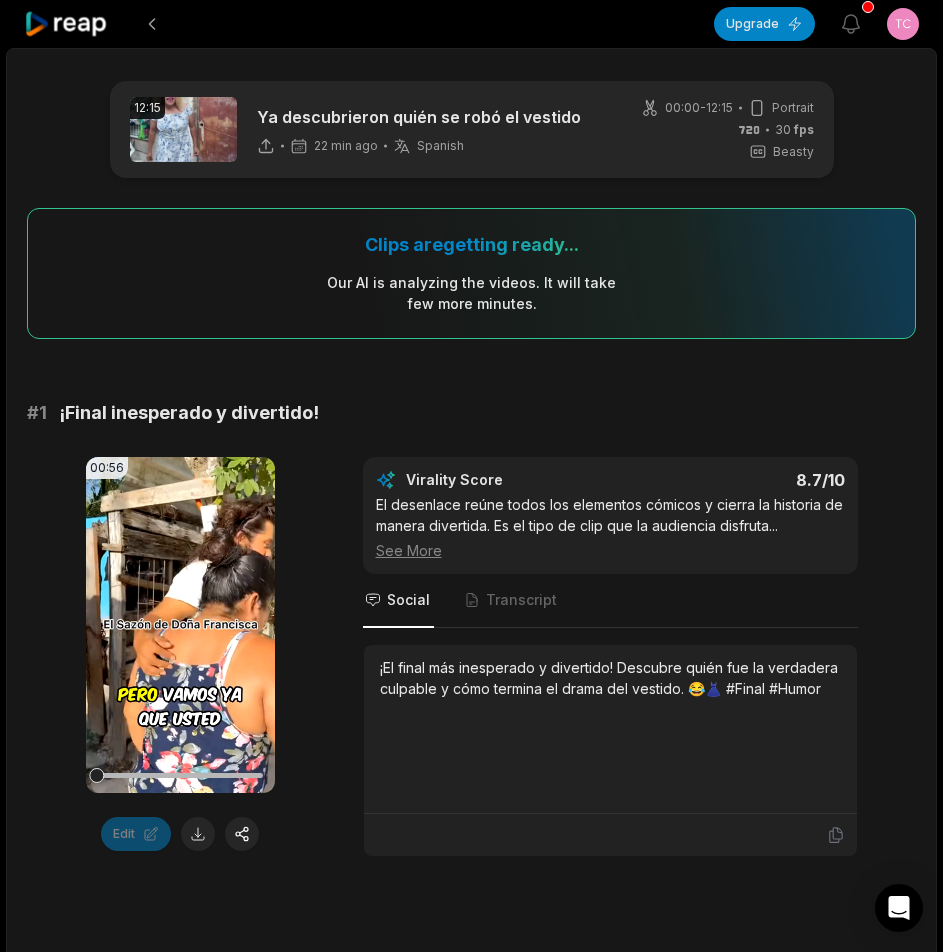 click 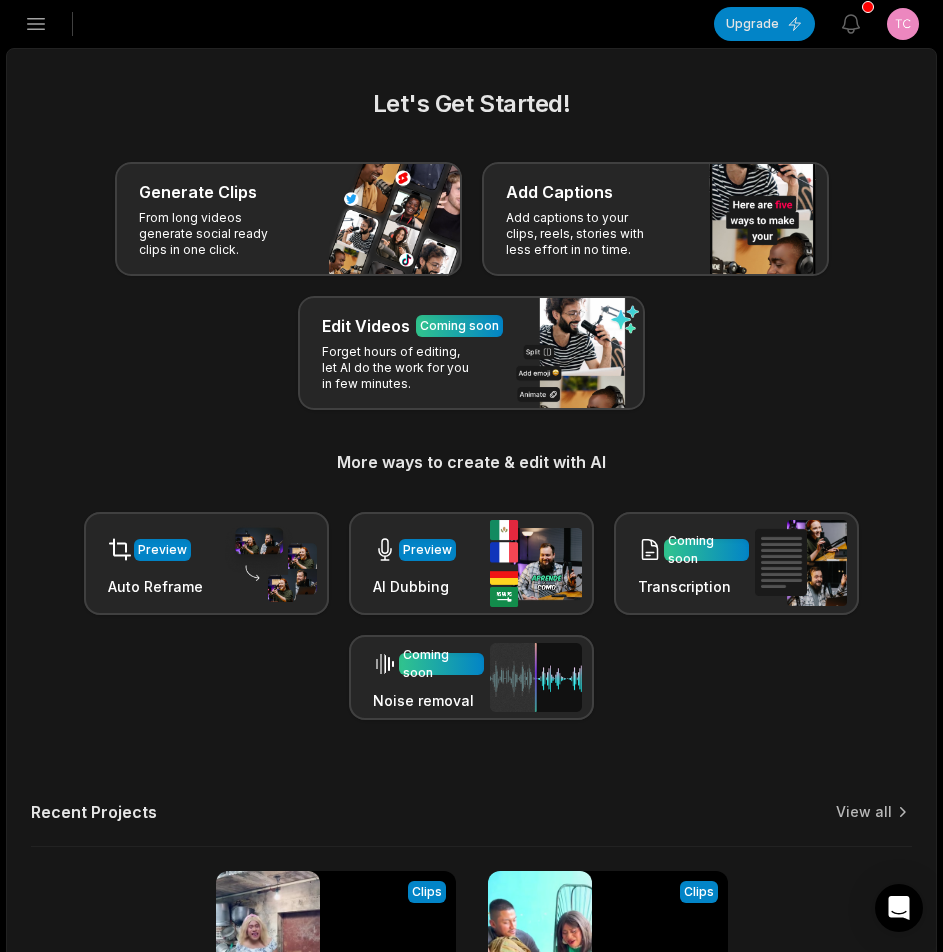 click 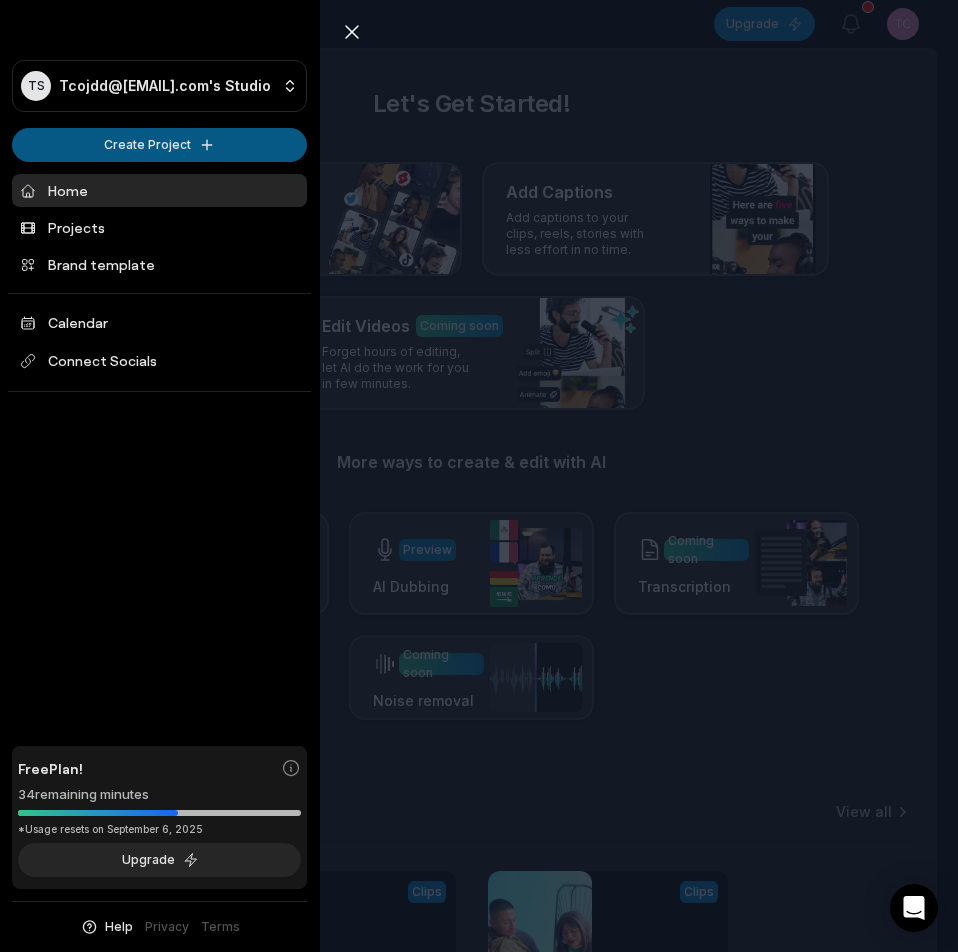 click on "TS [EMAIL]'s Studio Create Project Home Projects Brand template Calendar Connect Socials Free Plan! 34 remaining minutes *Usage resets on September 6, 2025 Upgrade Help Privacy Terms Open sidebar Upgrade View notifications Open user menu Let's Get Started! Generate Clips From long videos generate social ready clips in one click. Add Captions Add captions to your clips, reels, stories with less effort in no time. Edit Videos Coming soon Forget hours of editing, let AI do the work for you in few minutes. More ways to create & edit with AI Preview Auto Reframe Preview AI Dubbing Coming soon Transcription Coming soon Noise removal Recent Projects View all View Clips Clips 12:15 Ya descubrieron quién se robó el vestido Open options 22 minutes ago View Clips Clips 13:54 La suegra interesada porque el futuro yerno tiene carro Open options an hour ago Made with in [CITY] Close sidebar TS [EMAIL]'s Studio Create Project Home Projects Brand template Calendar Free Plan!" at bounding box center (479, 476) 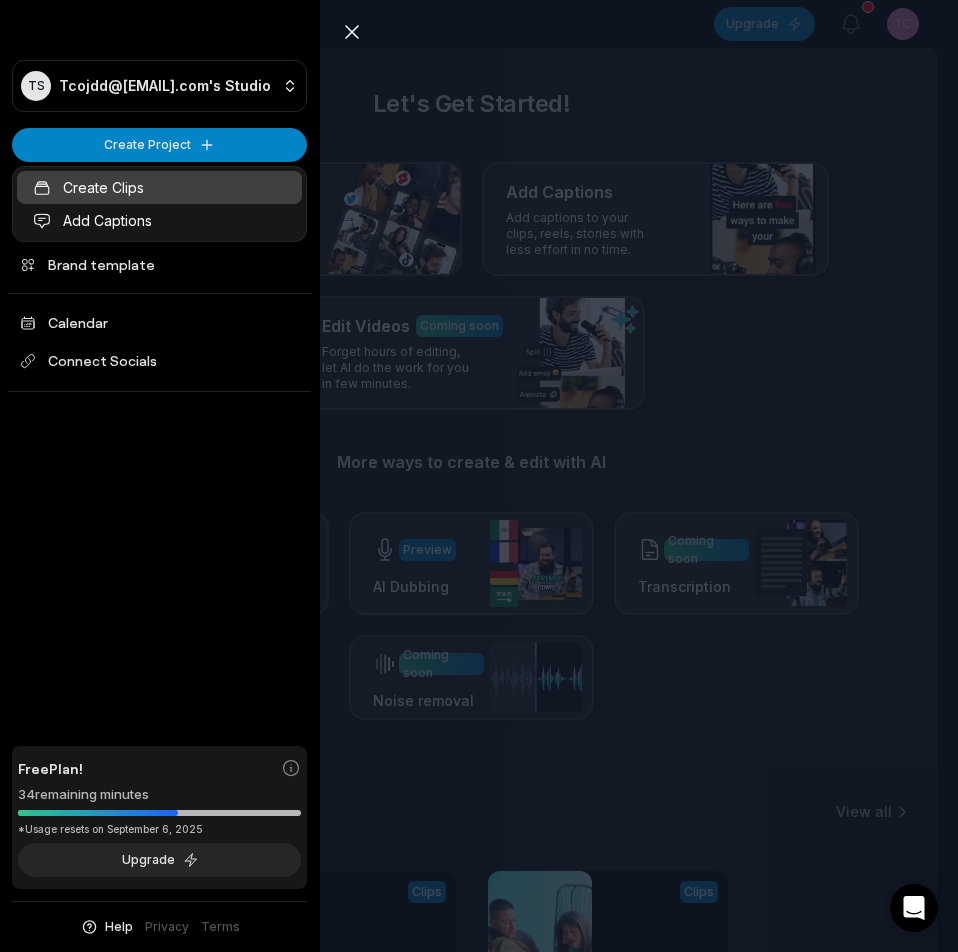 click on "Create Clips" at bounding box center [159, 187] 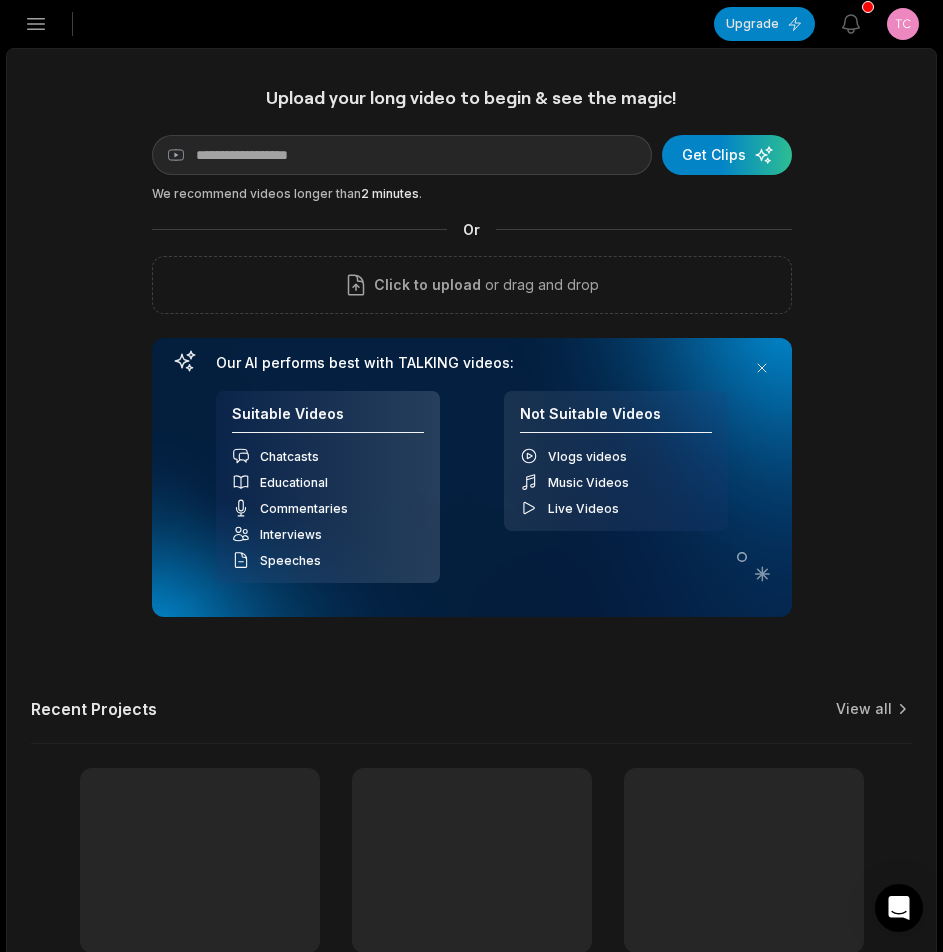 scroll, scrollTop: 0, scrollLeft: 0, axis: both 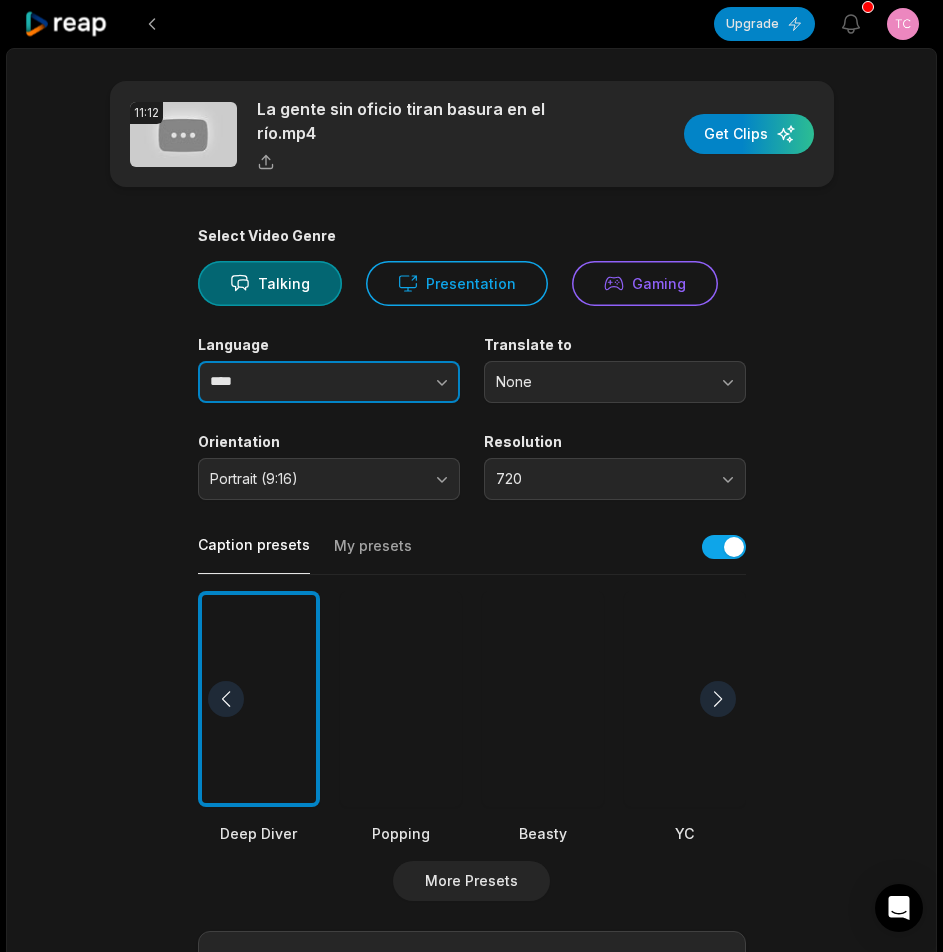 click at bounding box center (402, 382) 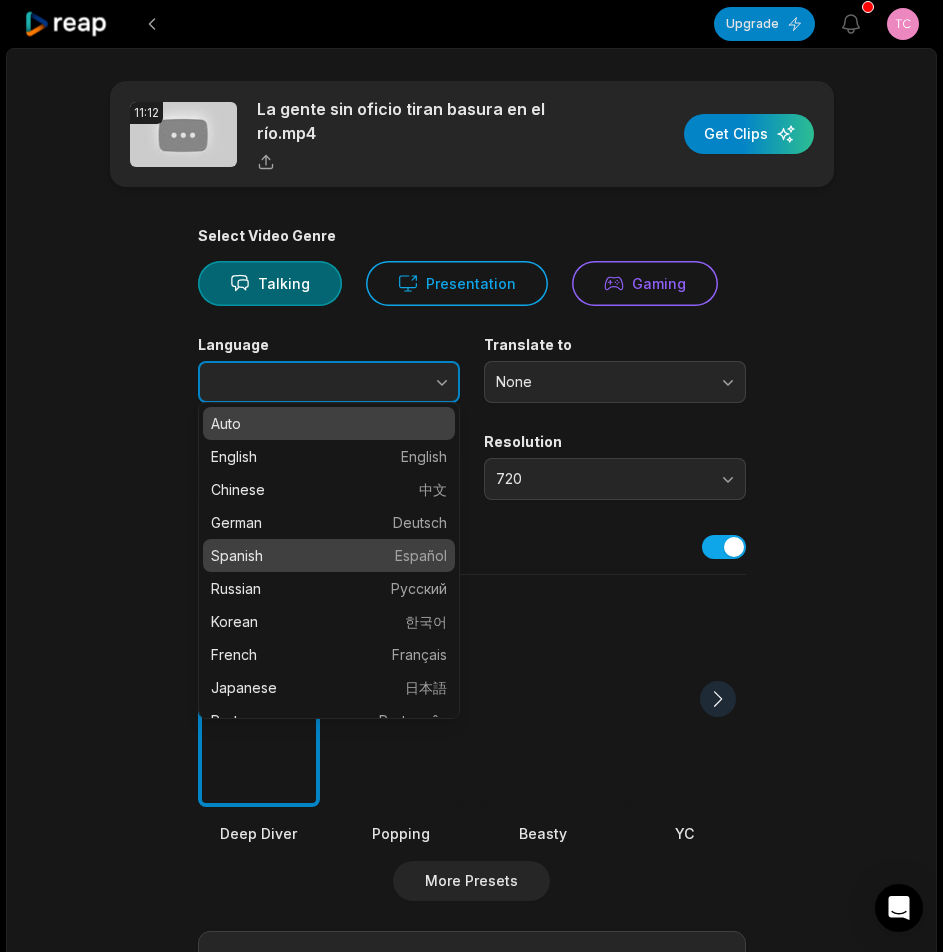 type on "*******" 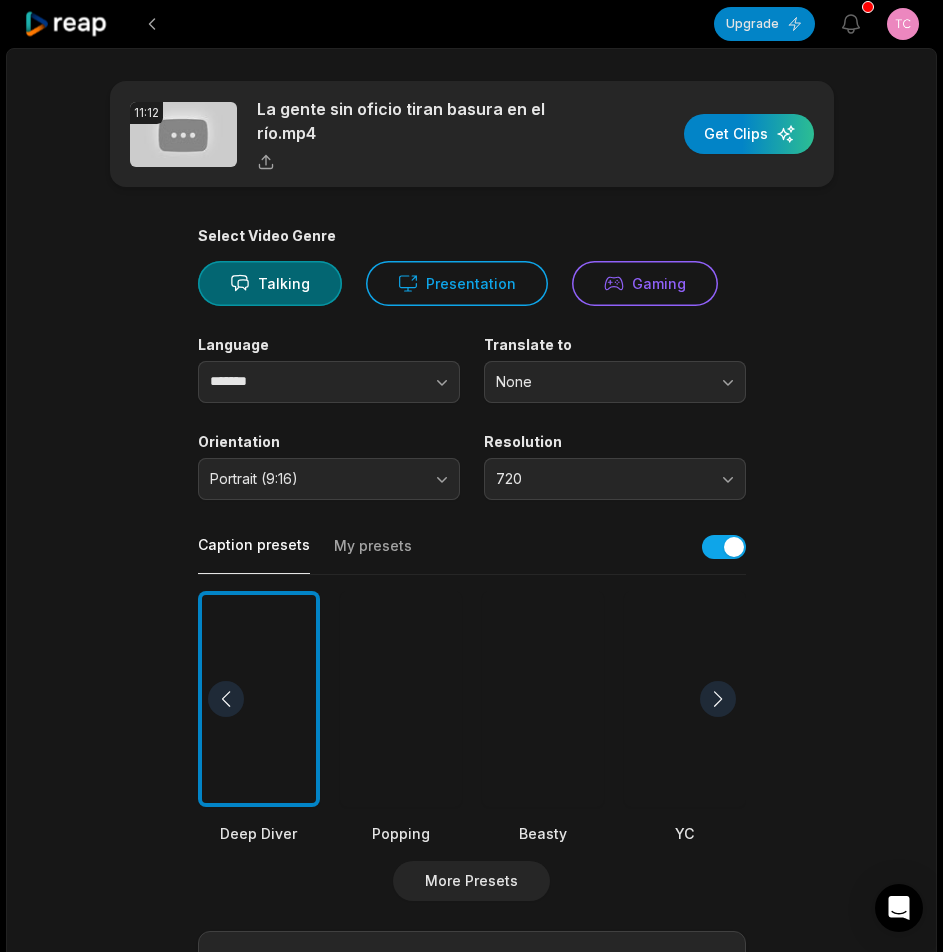 click at bounding box center [543, 699] 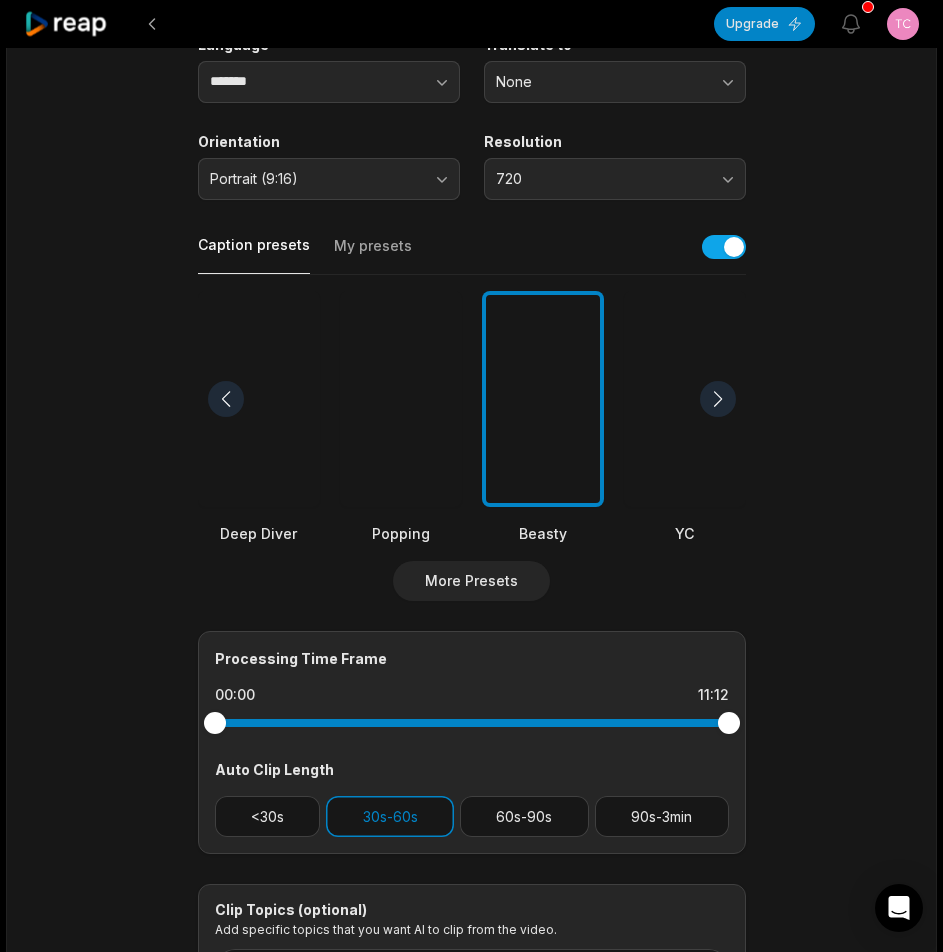 scroll, scrollTop: 489, scrollLeft: 0, axis: vertical 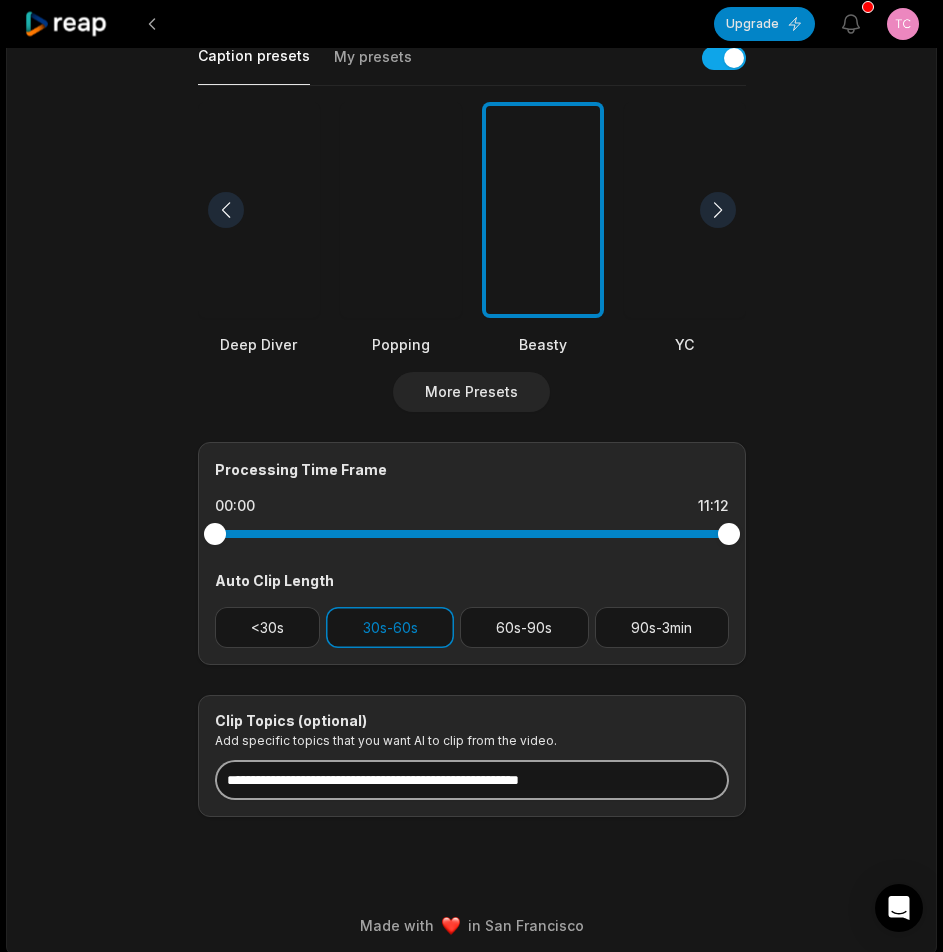 click at bounding box center (472, 780) 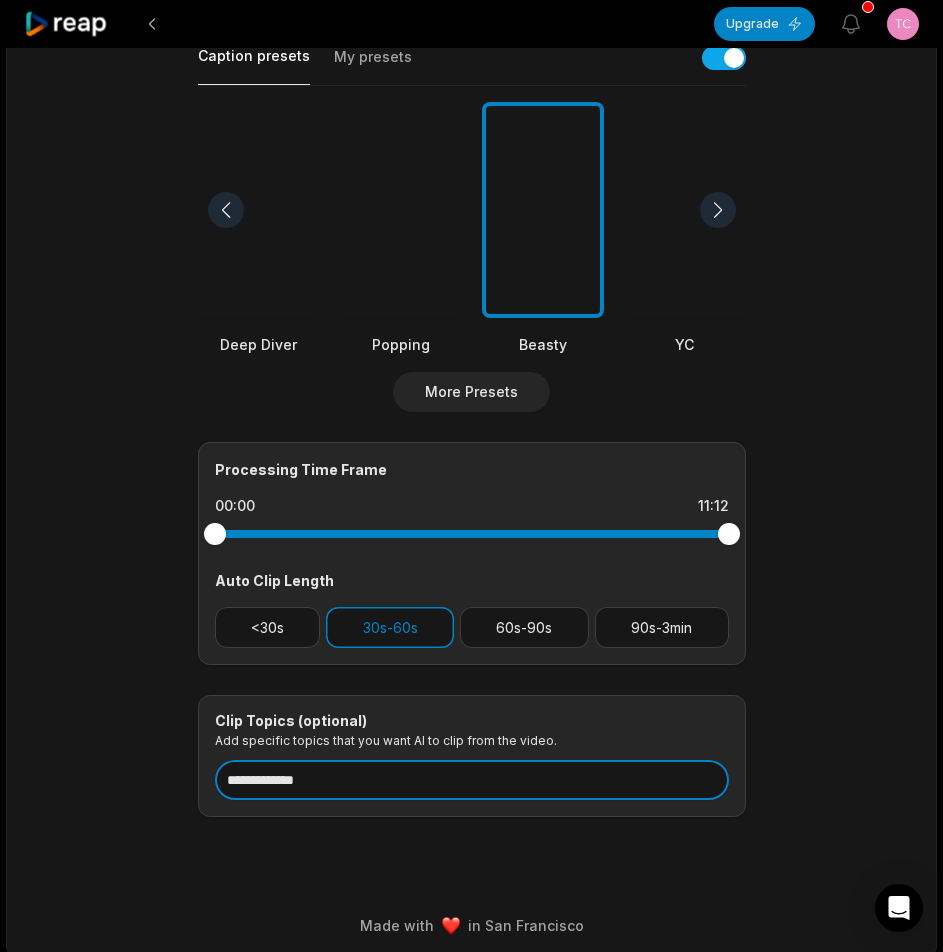 type on "**********" 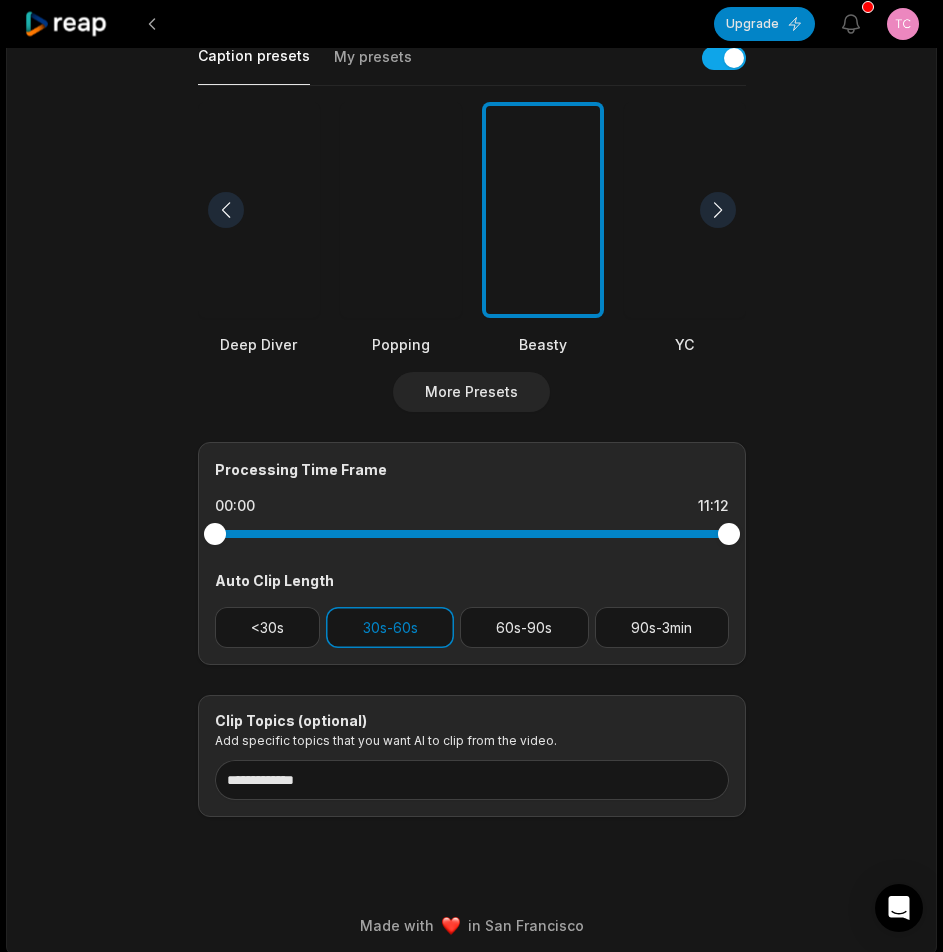 scroll, scrollTop: 0, scrollLeft: 0, axis: both 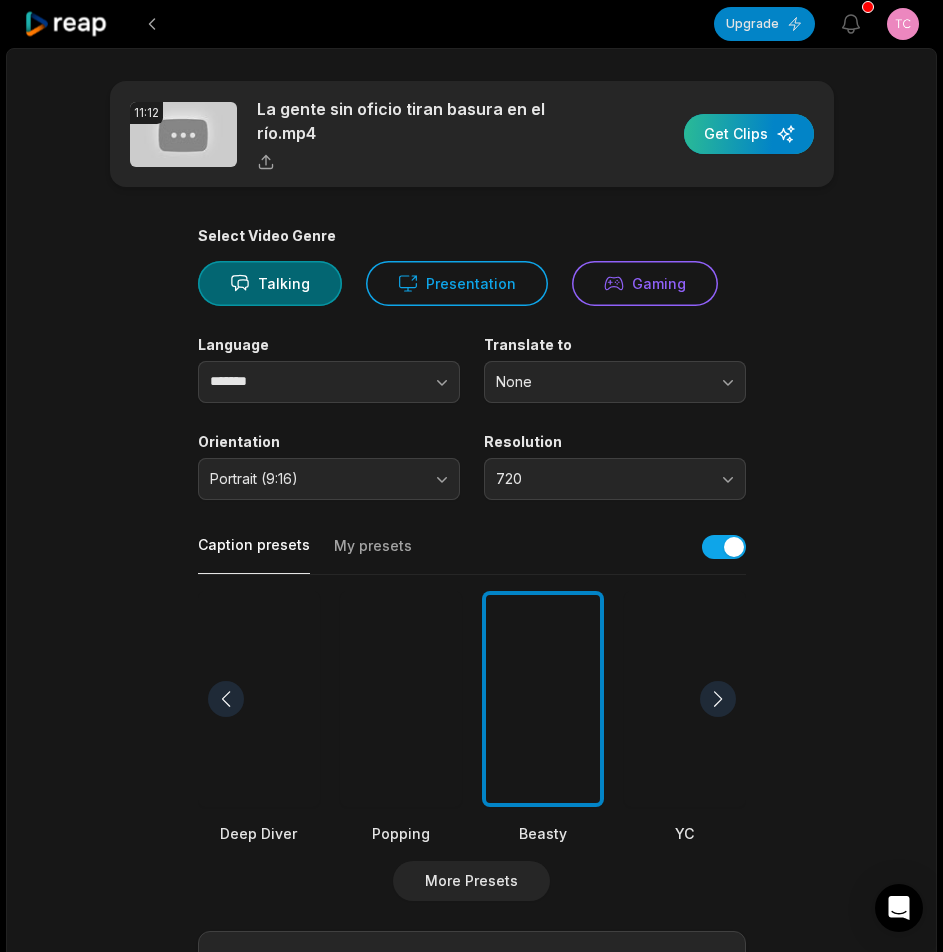 click at bounding box center [749, 134] 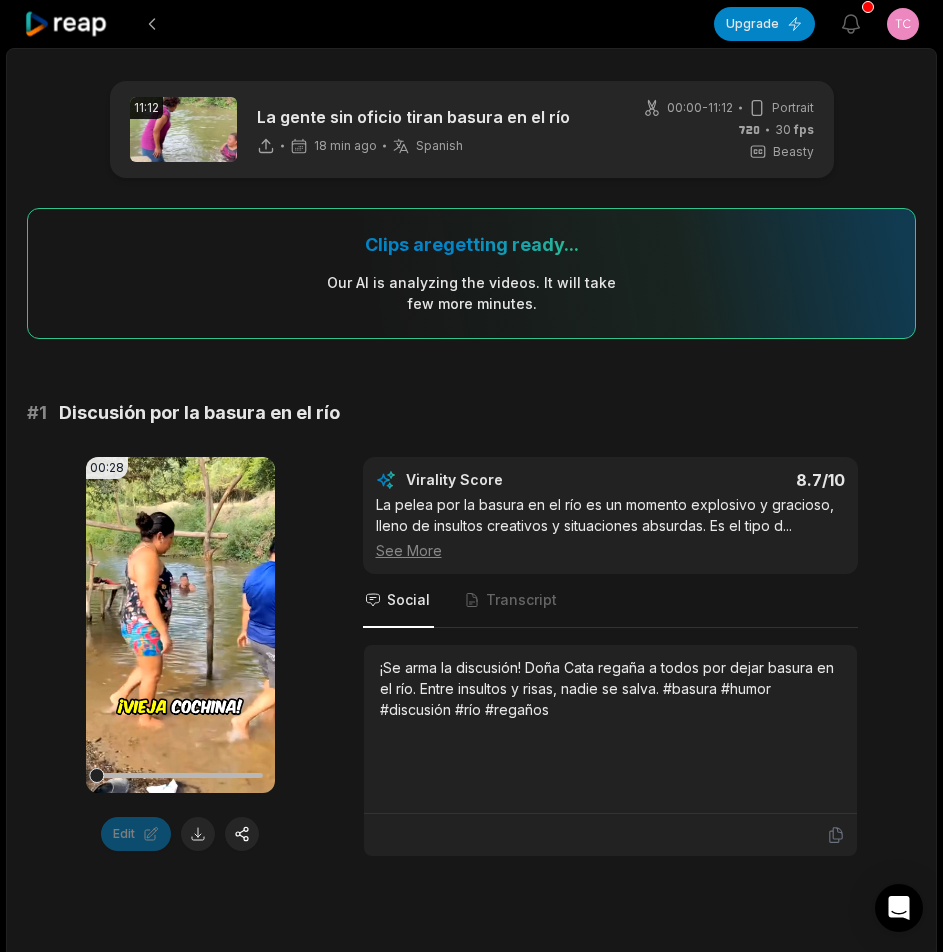 scroll, scrollTop: 0, scrollLeft: 0, axis: both 